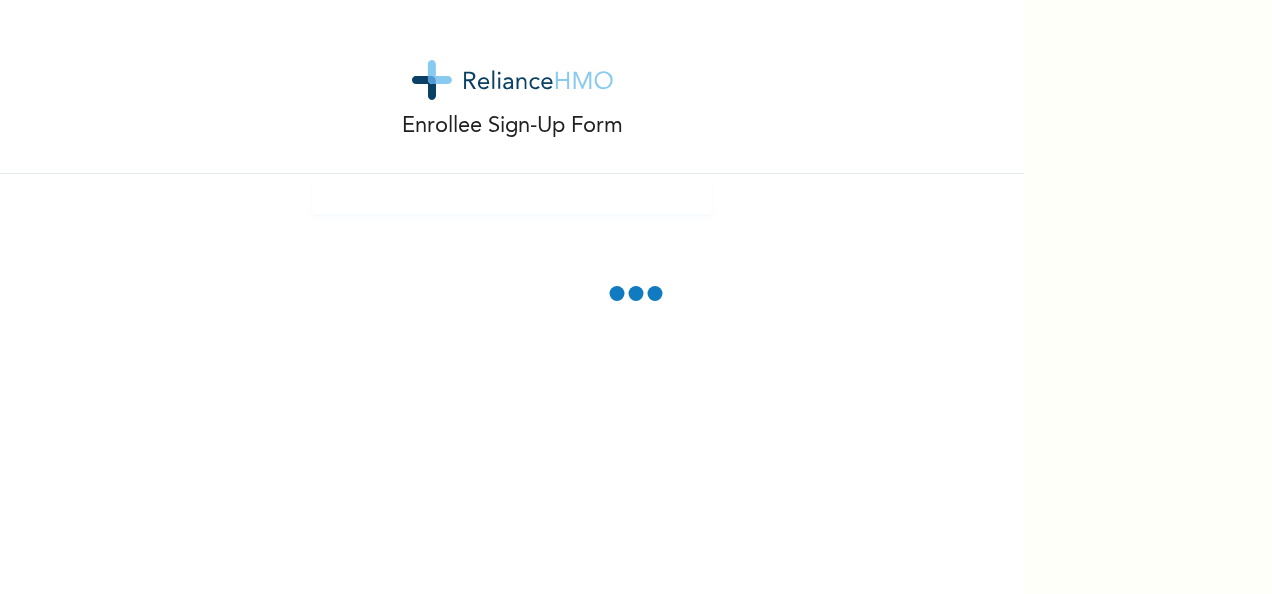 scroll, scrollTop: 0, scrollLeft: 0, axis: both 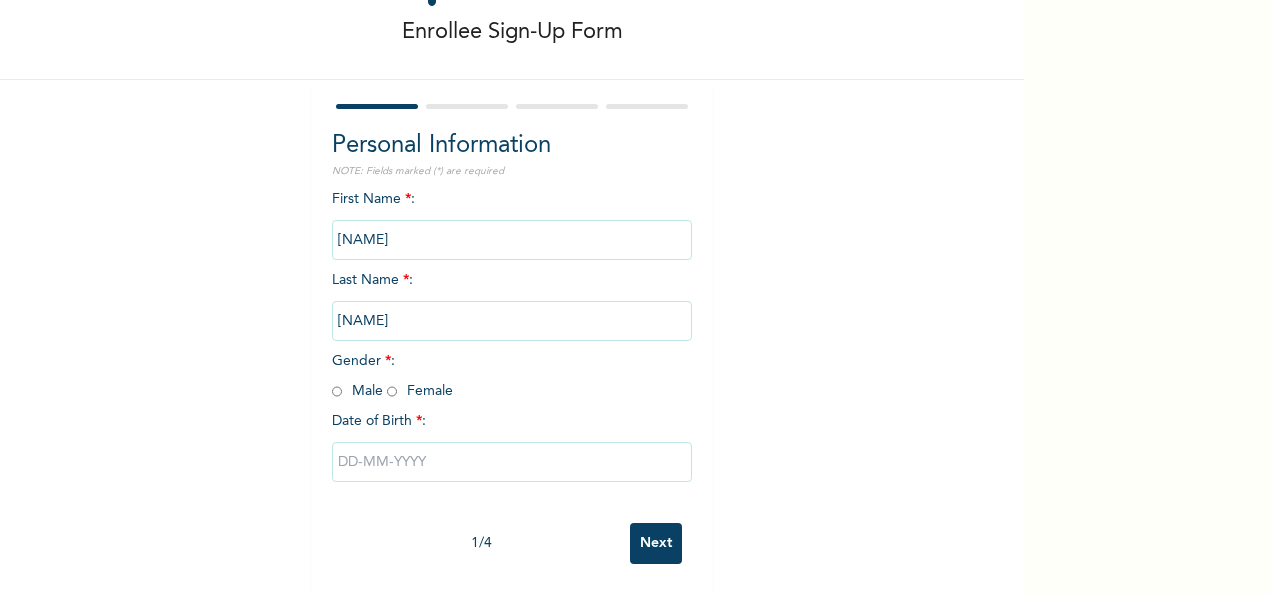 click at bounding box center [337, 391] 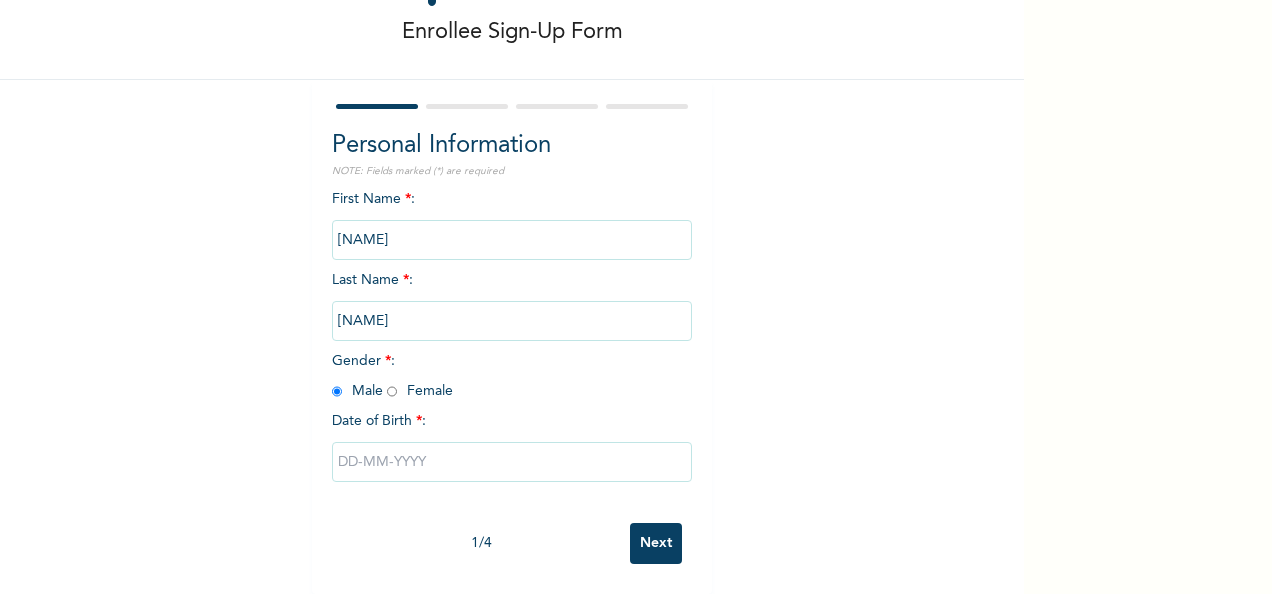 click at bounding box center (512, 462) 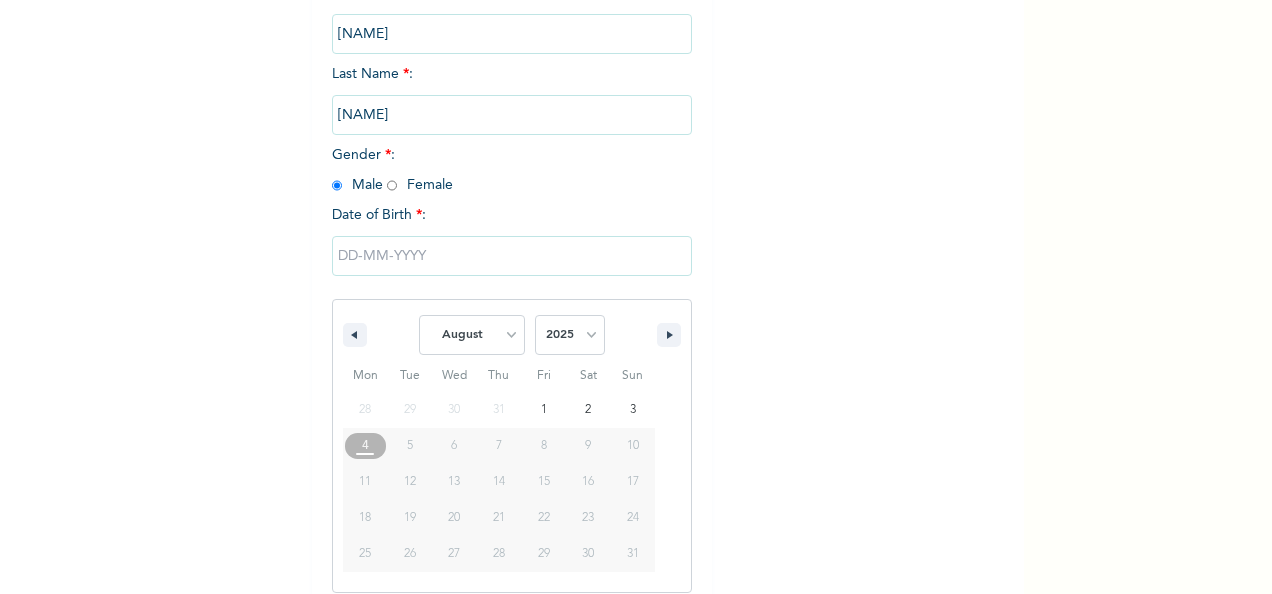 scroll, scrollTop: 316, scrollLeft: 0, axis: vertical 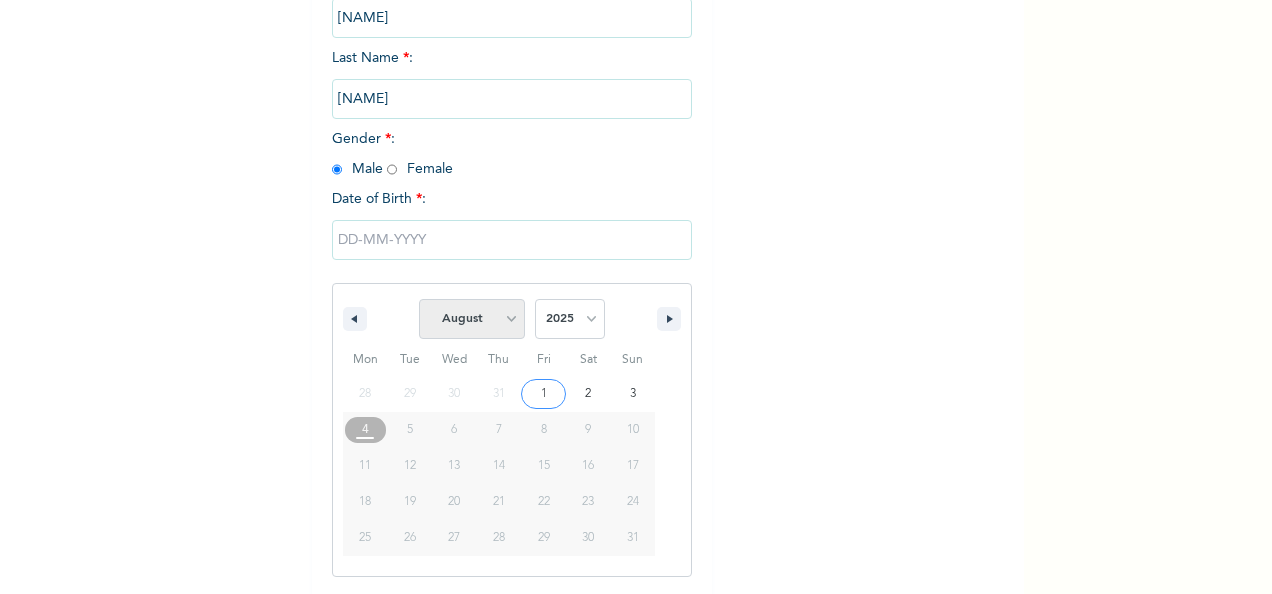 click on "January February March April May June July August September October November December" at bounding box center [472, 319] 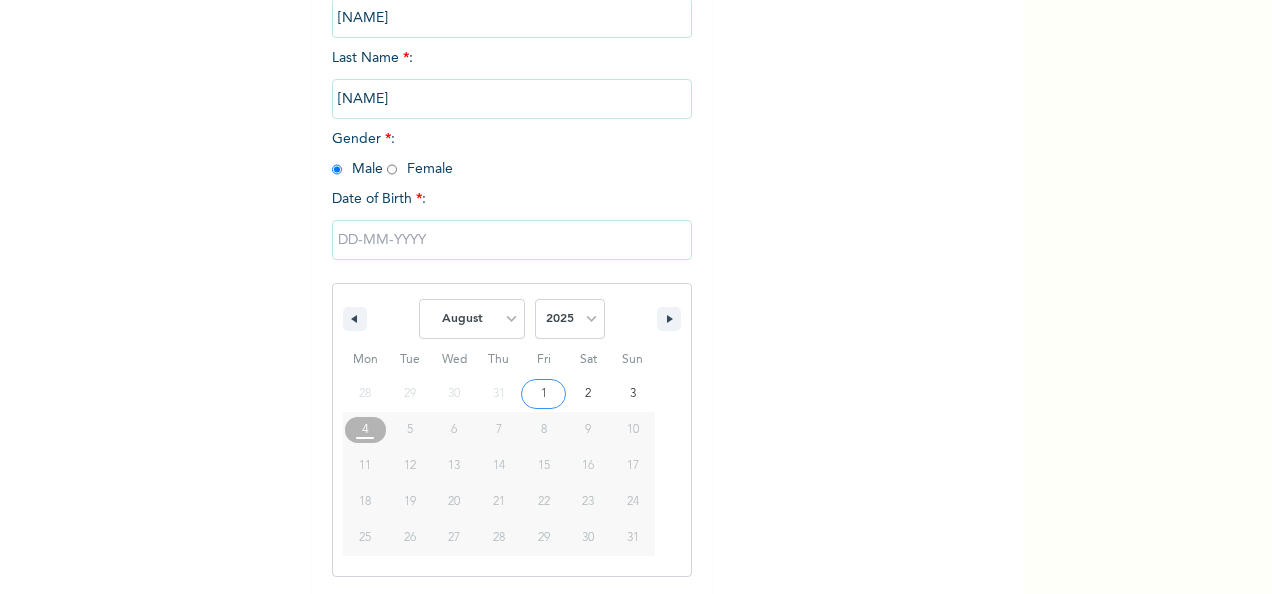 click on "Enrollee Sign-Up Form Personal Information NOTE: Fields marked (*) are required First Name   * : [FIRST] Last Name   * : [LAST] Gender   * : Male   Female Date of Birth   * : January February March April May June July August September October November December 2025 2024 2023 2022 2021 2020 2019 2018 2017 2016 2015 2014 2013 2012 2011 2010 2009 2008 2007 2006 2005 2004 2003 2002 2001 2000 1999 1998 1997 1996 1995 1994 1993 1992 1991 1990 1989 1988 1987 1986 1985 1984 1983 1982 1981 1980 1979 1978 1977 1976 1975 1974 1973 1972 1971 1970 1969 1968 1967 1966 1965 1964 1963 1962 1961 1960 Mon Tue Wed Thu Fri Sat Sun 28 29 30 31 1 2 3 4 5 6 7 8 9 10 11 12 13 14 15 16 17 18 19 20 21 22 23 24 25 26 27 28 29 30 31 1  / 4 Next" at bounding box center [512, 181] 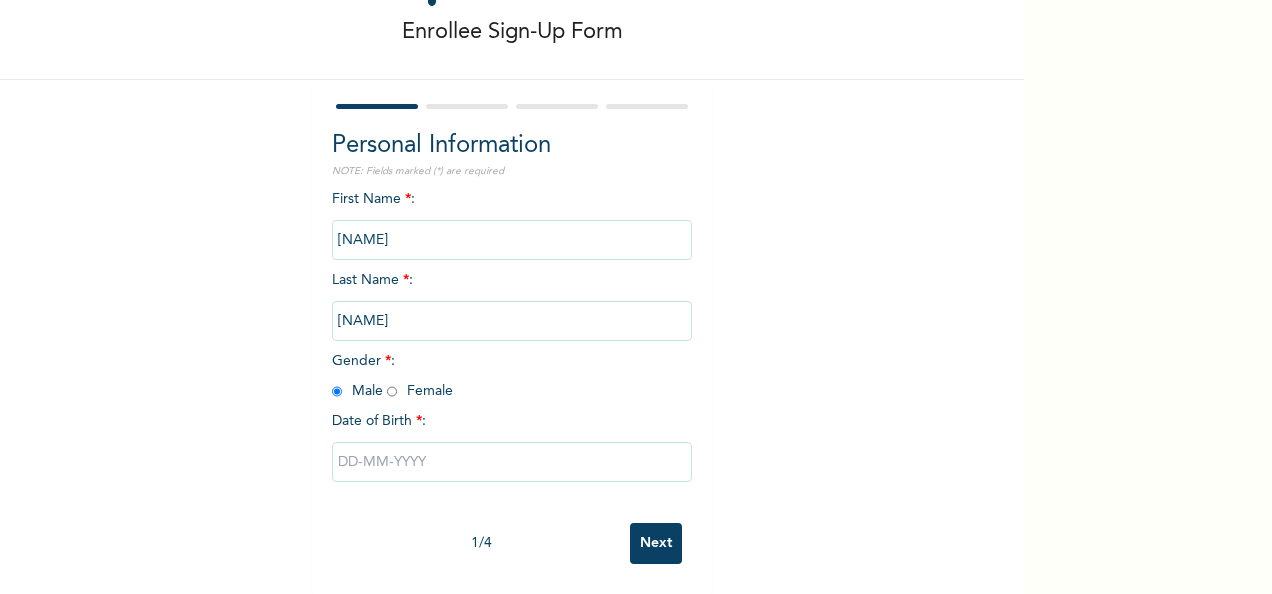 click at bounding box center (512, 462) 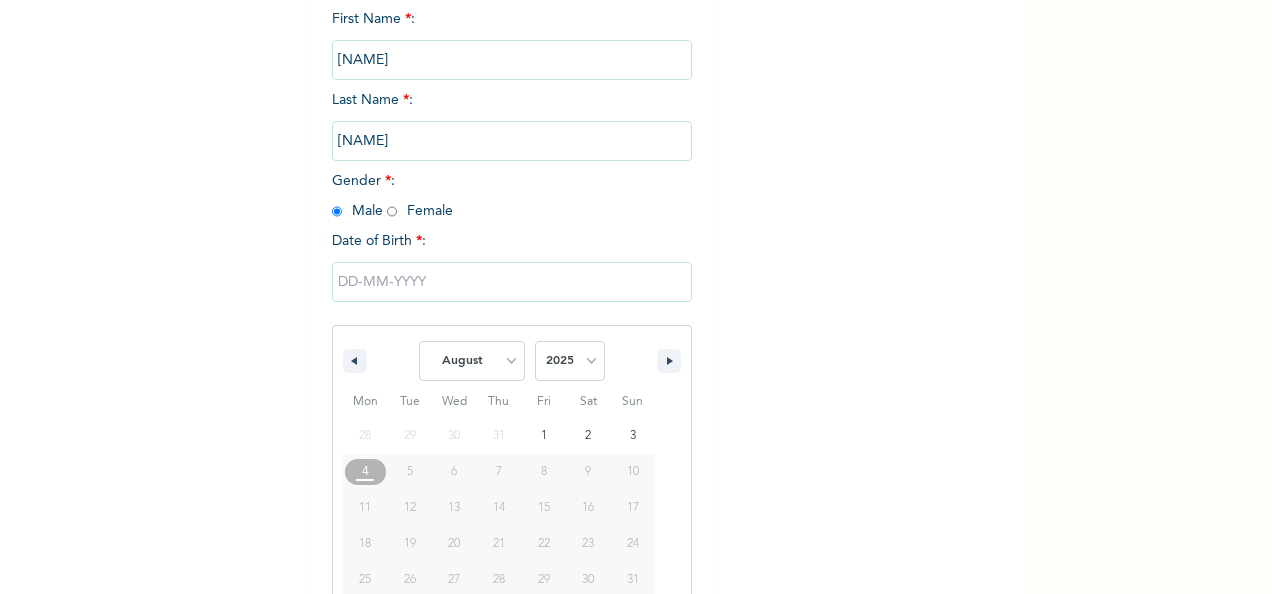 scroll, scrollTop: 316, scrollLeft: 0, axis: vertical 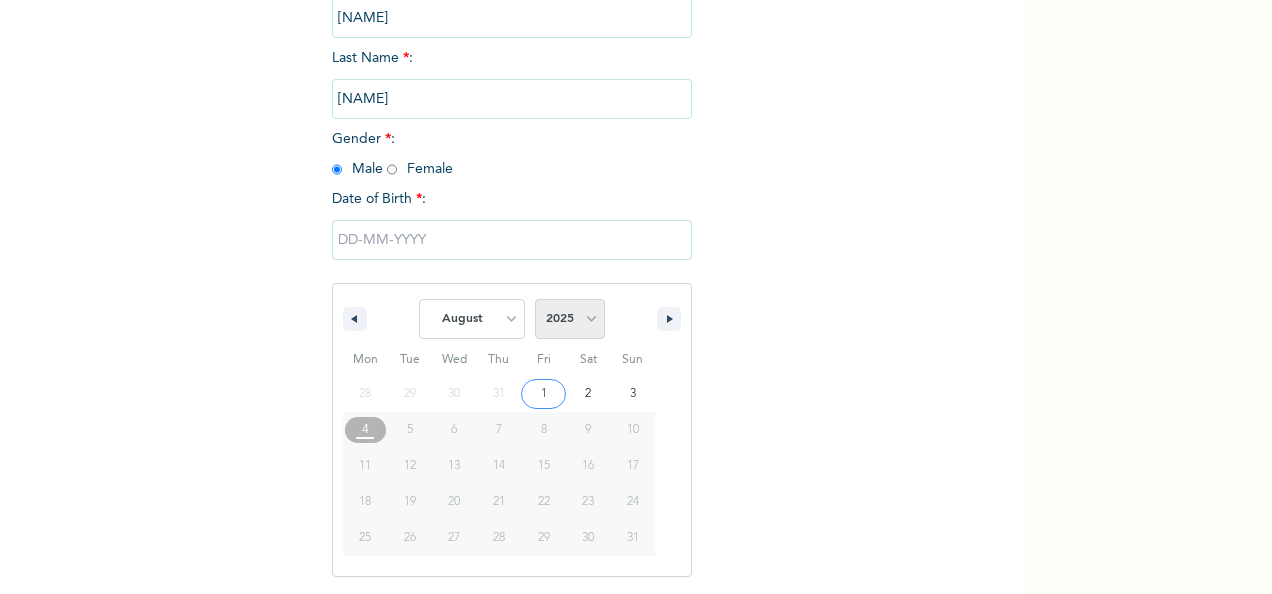 click on "2025 2024 2023 2022 2021 2020 2019 2018 2017 2016 2015 2014 2013 2012 2011 2010 2009 2008 2007 2006 2005 2004 2003 2002 2001 2000 1999 1998 1997 1996 1995 1994 1993 1992 1991 1990 1989 1988 1987 1986 1985 1984 1983 1982 1981 1980 1979 1978 1977 1976 1975 1974 1973 1972 1971 1970 1969 1968 1967 1966 1965 1964 1963 1962 1961 1960" at bounding box center [570, 319] 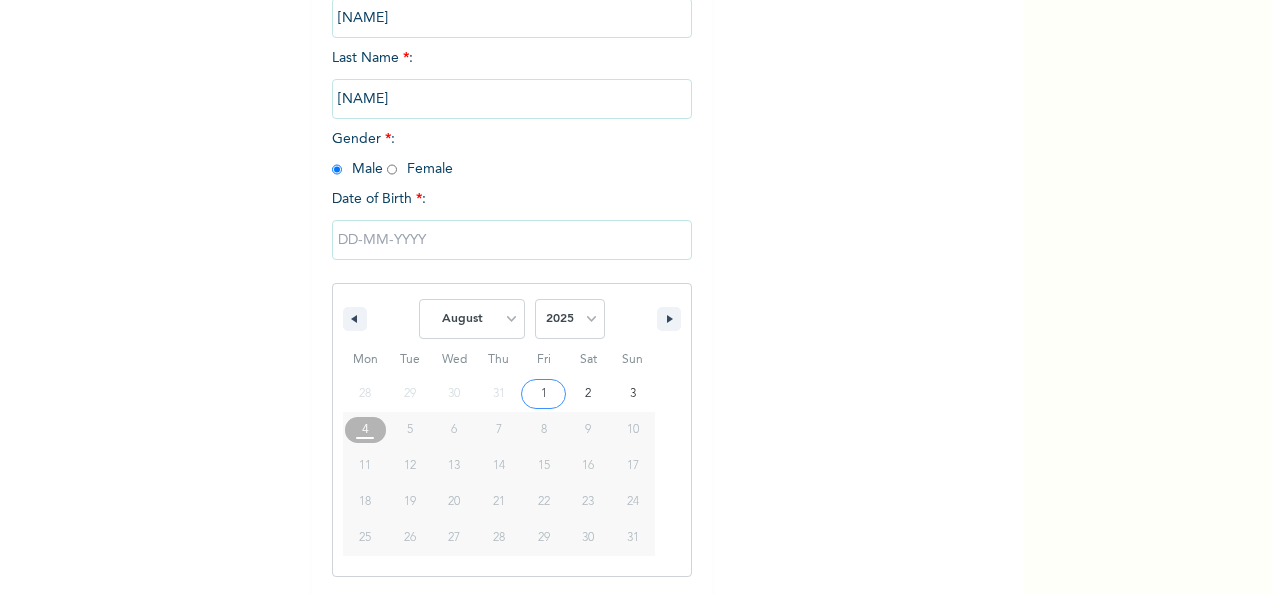 select on "2002" 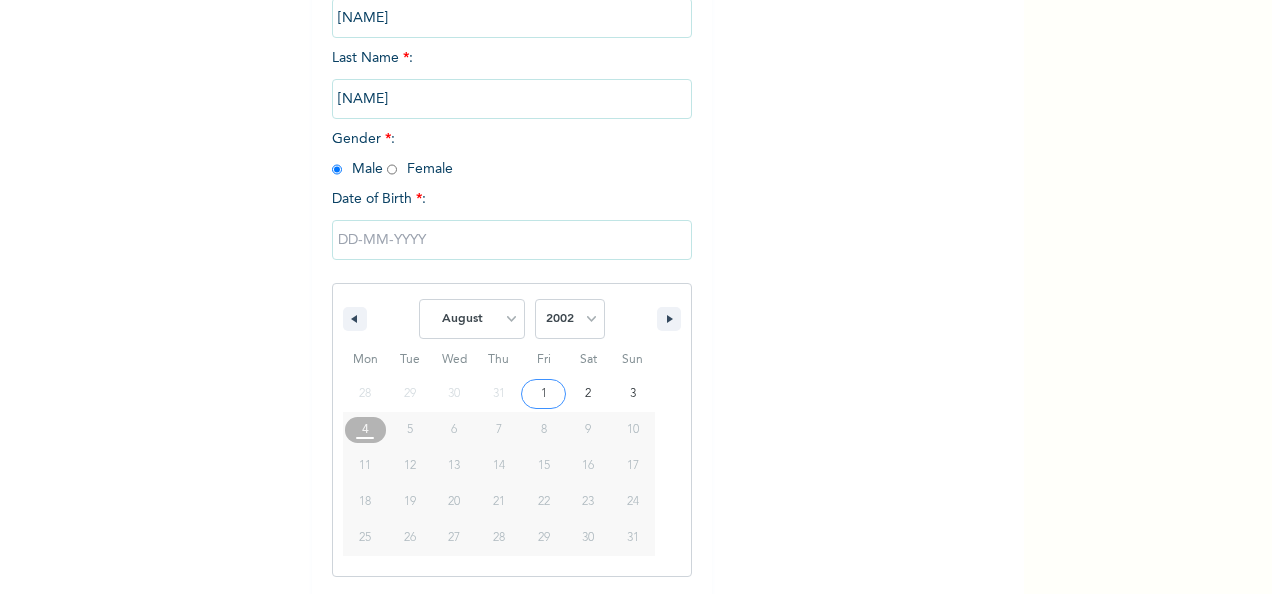 click on "2025 2024 2023 2022 2021 2020 2019 2018 2017 2016 2015 2014 2013 2012 2011 2010 2009 2008 2007 2006 2005 2004 2003 2002 2001 2000 1999 1998 1997 1996 1995 1994 1993 1992 1991 1990 1989 1988 1987 1986 1985 1984 1983 1982 1981 1980 1979 1978 1977 1976 1975 1974 1973 1972 1971 1970 1969 1968 1967 1966 1965 1964 1963 1962 1961 1960" at bounding box center (570, 319) 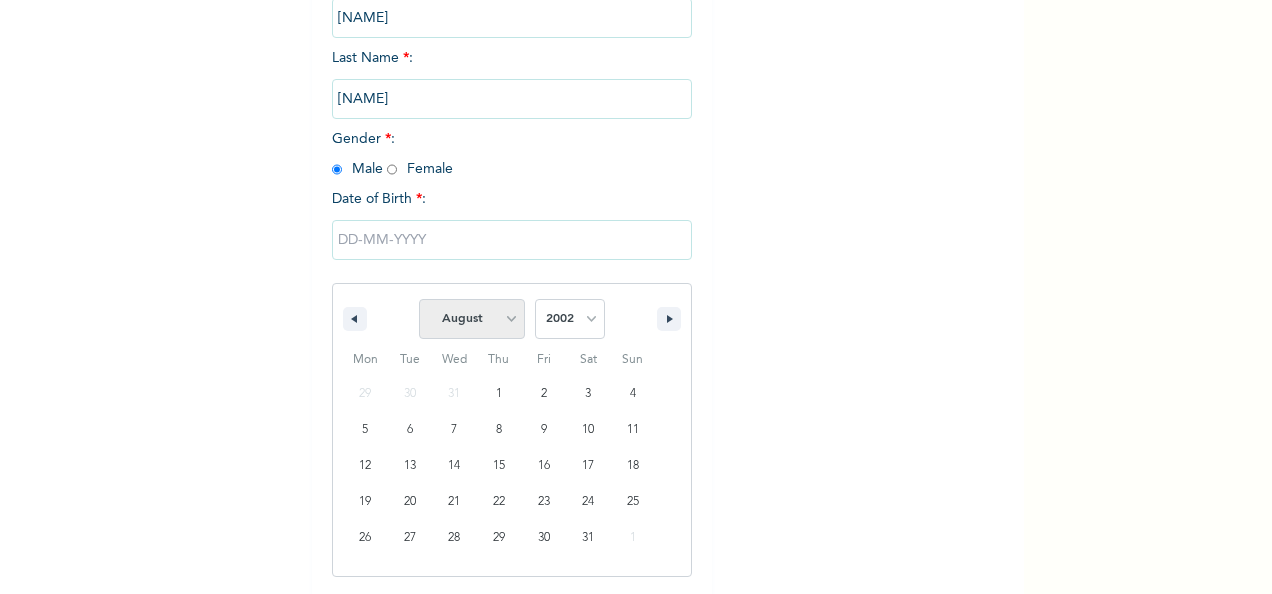 click on "January February March April May June July August September October November December" at bounding box center [472, 319] 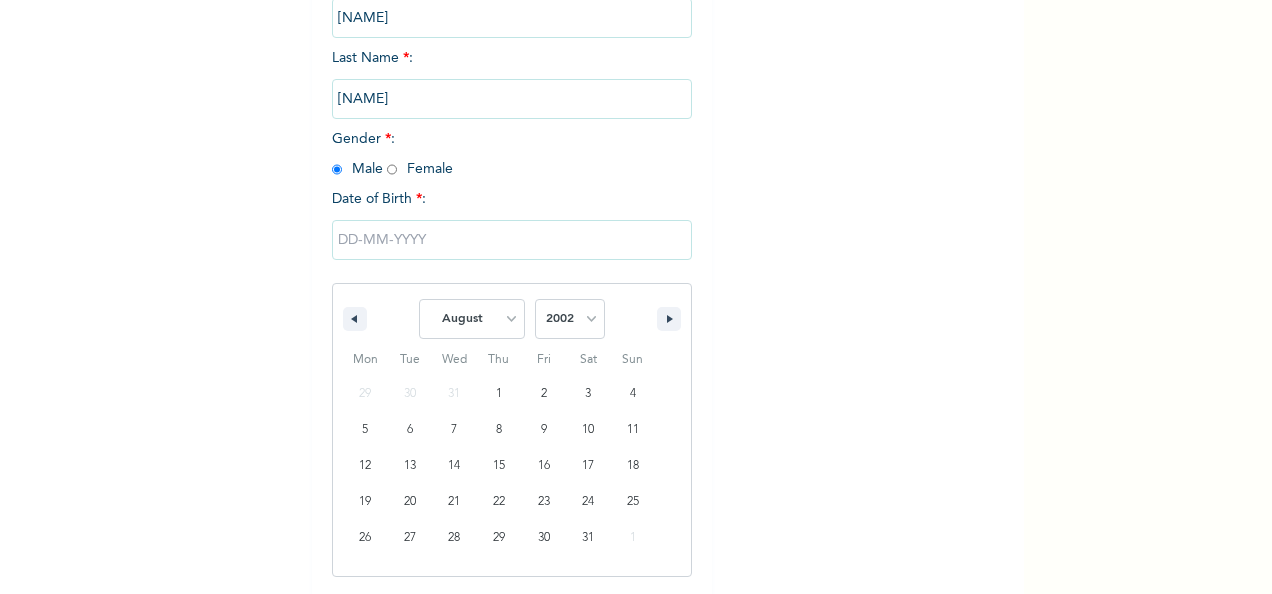 select on "8" 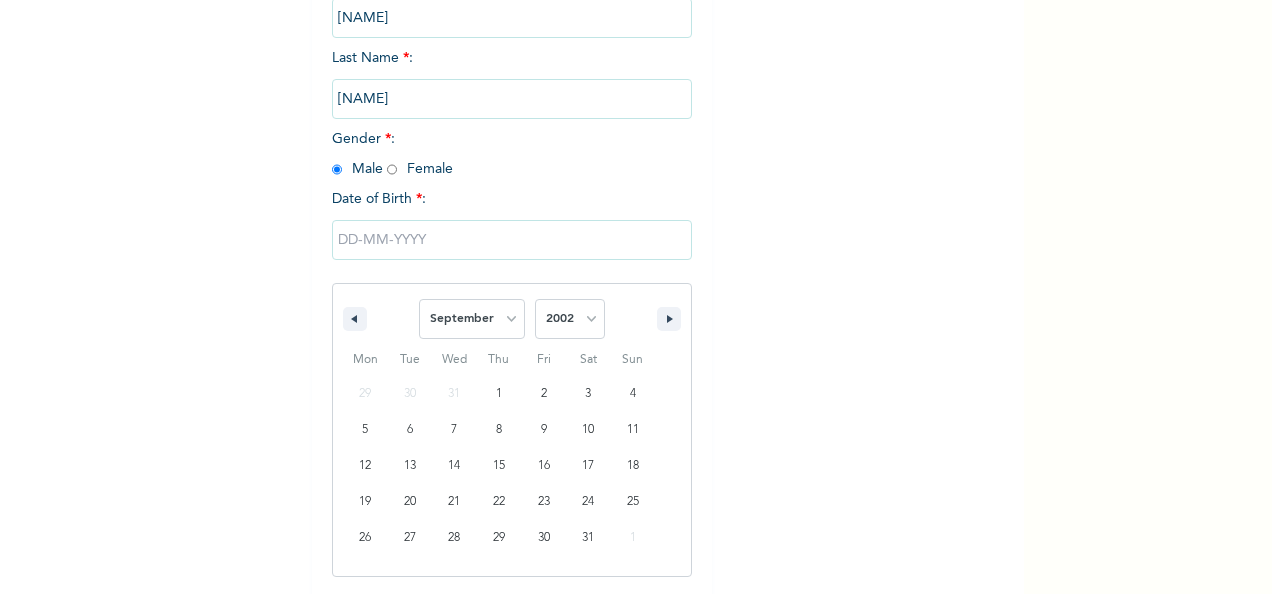 click on "January February March April May June July August September October November December" at bounding box center [472, 319] 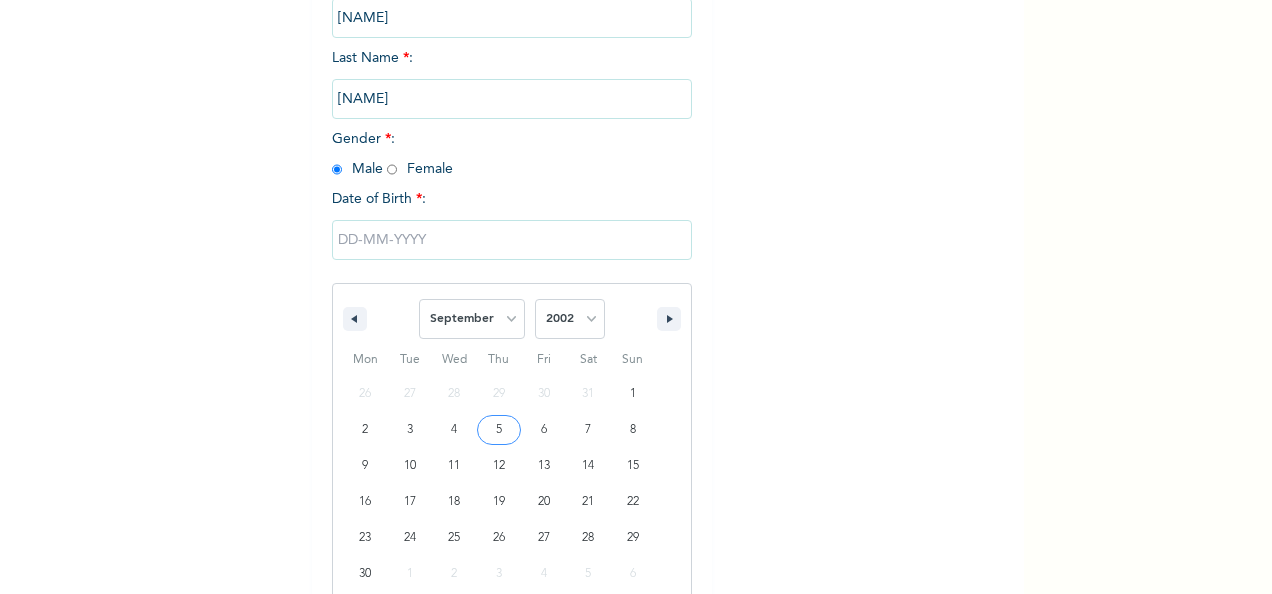 drag, startPoint x: 496, startPoint y: 430, endPoint x: 497, endPoint y: 418, distance: 12.0415945 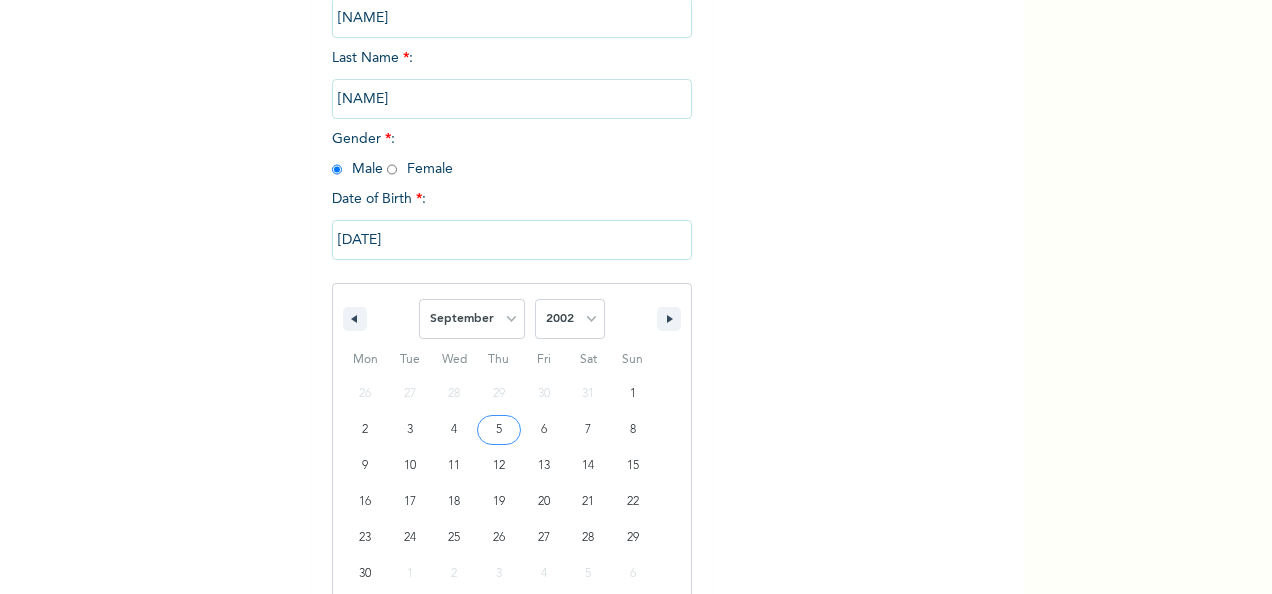 scroll, scrollTop: 112, scrollLeft: 0, axis: vertical 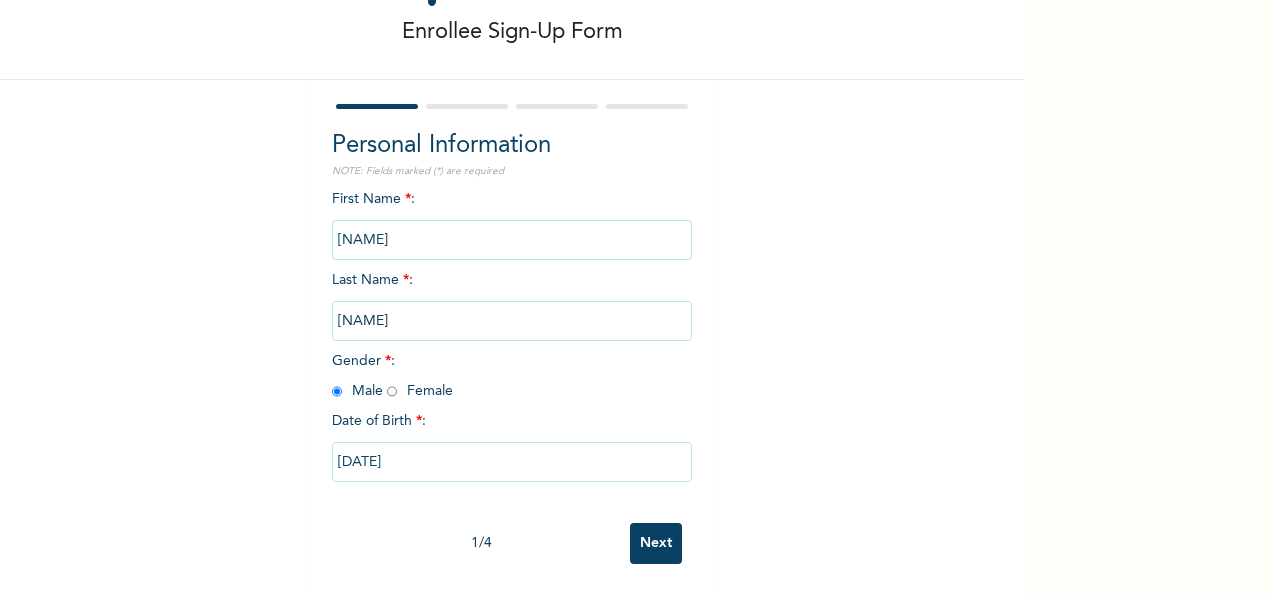 click on "Next" at bounding box center (656, 543) 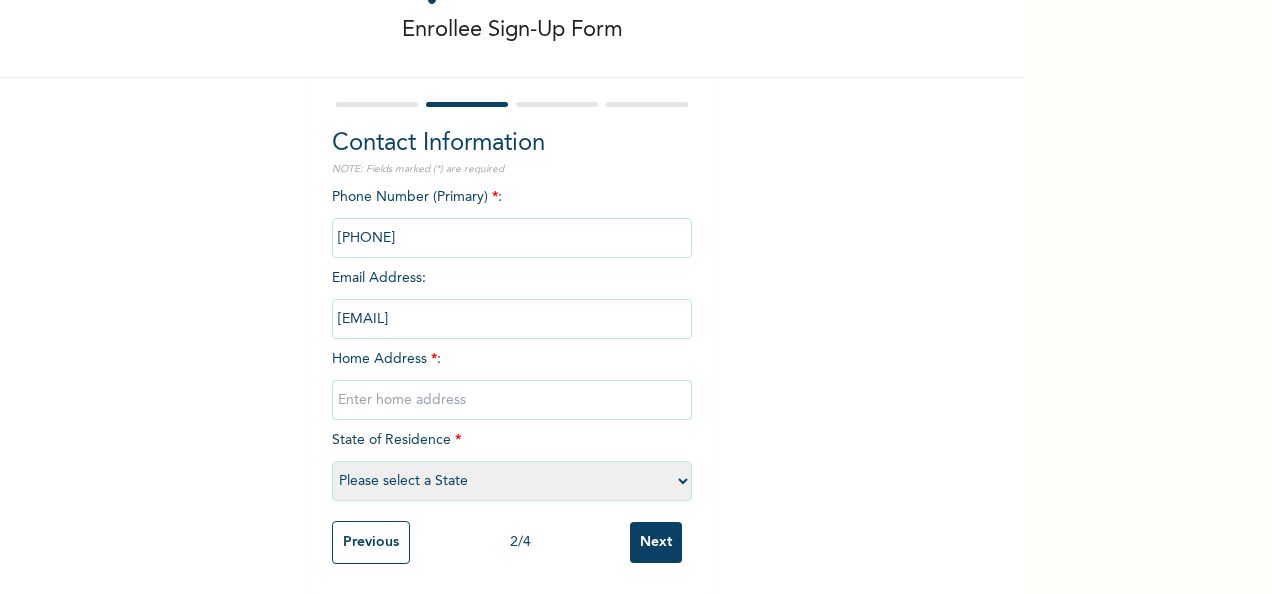 click at bounding box center [512, 400] 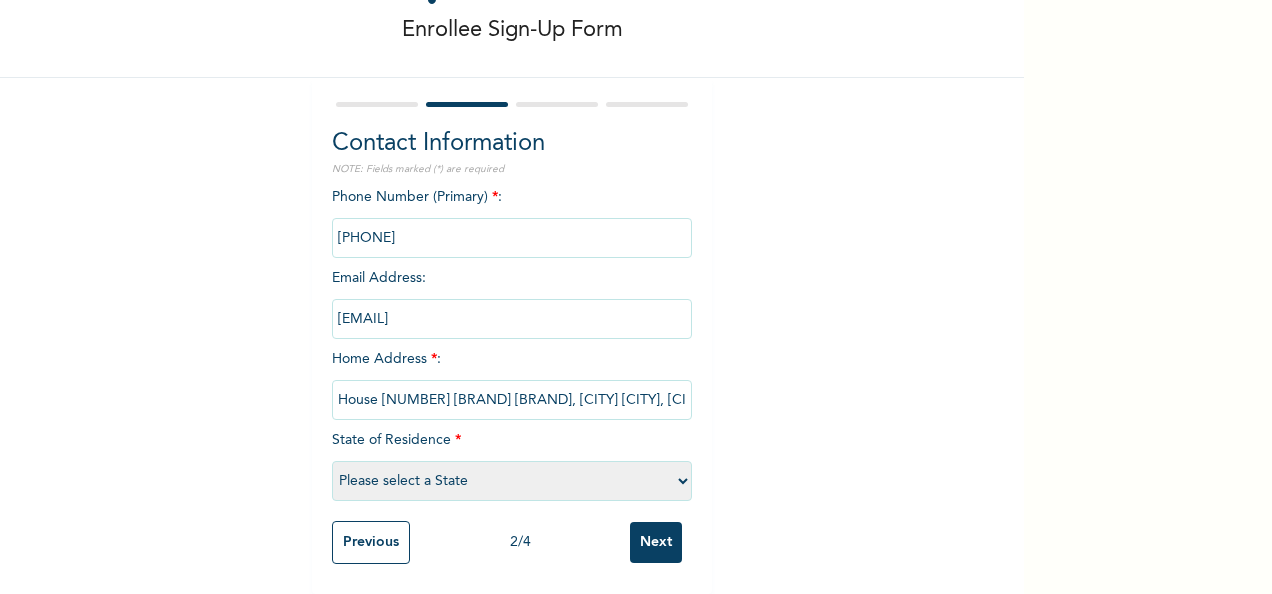 select on "25" 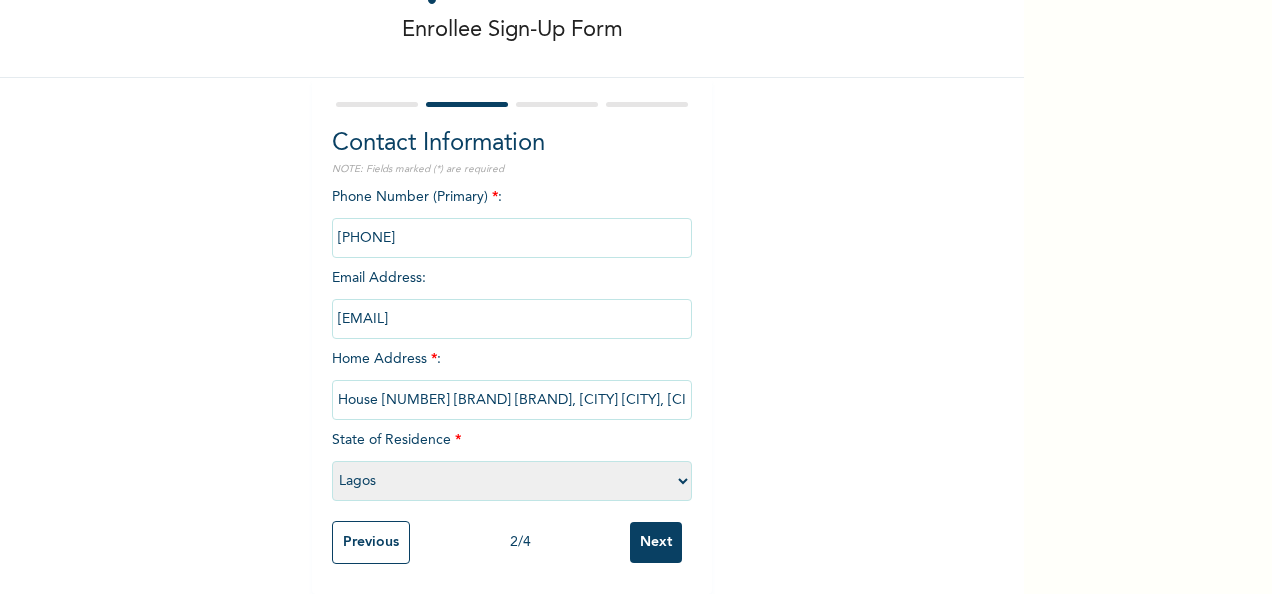 click on "Next" at bounding box center (656, 542) 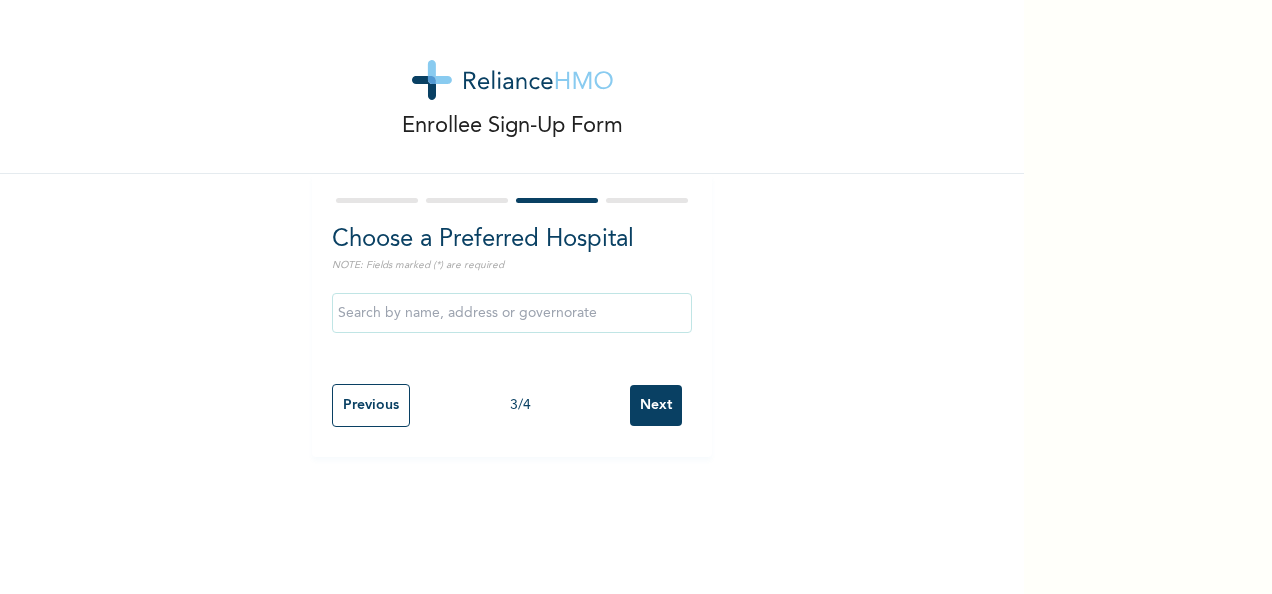 click at bounding box center (512, 313) 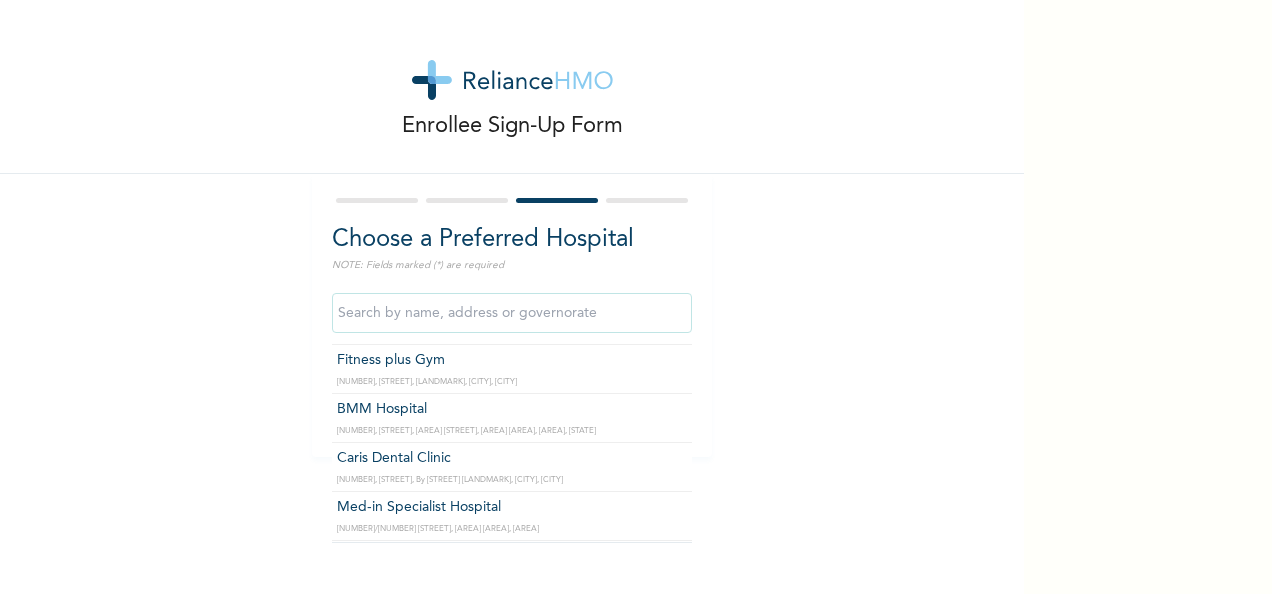 scroll, scrollTop: 8500, scrollLeft: 0, axis: vertical 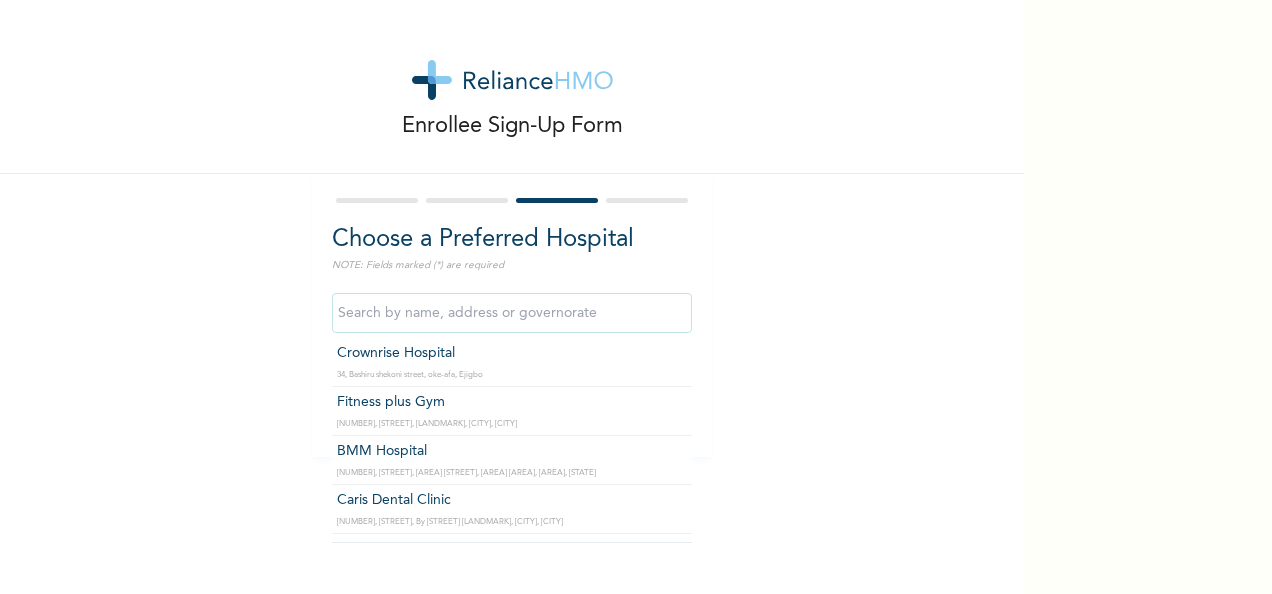 type on "Caris Dental Clinic" 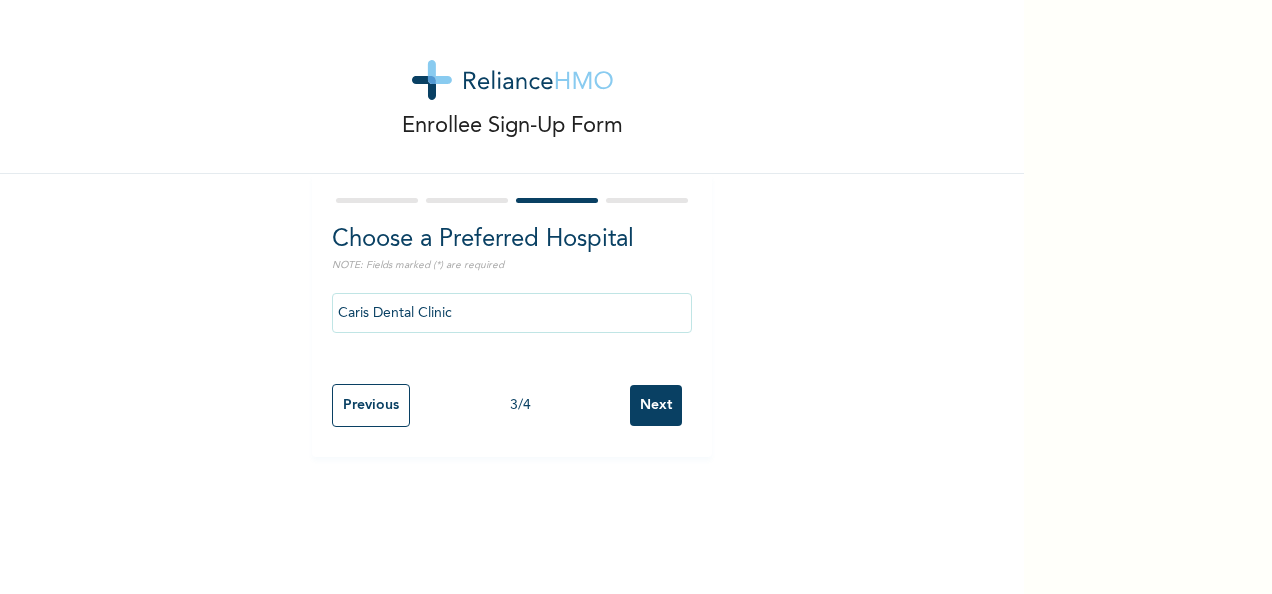 click on "Next" at bounding box center (656, 405) 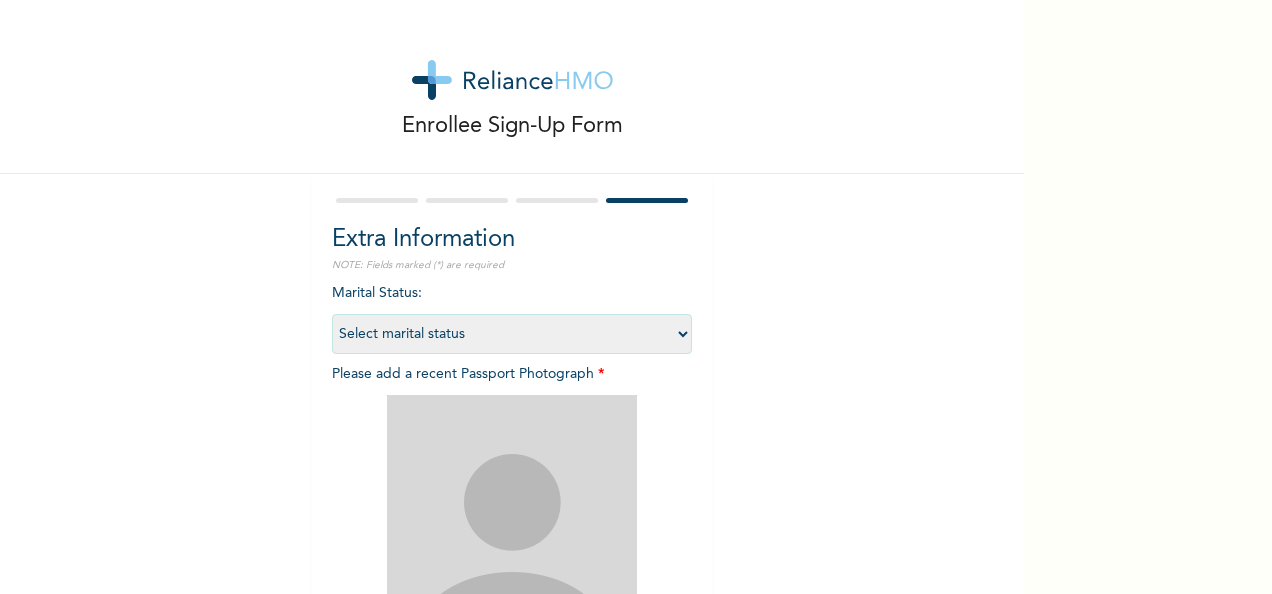 click on "Select marital status Single Married Divorced Widow/Widower" at bounding box center [512, 334] 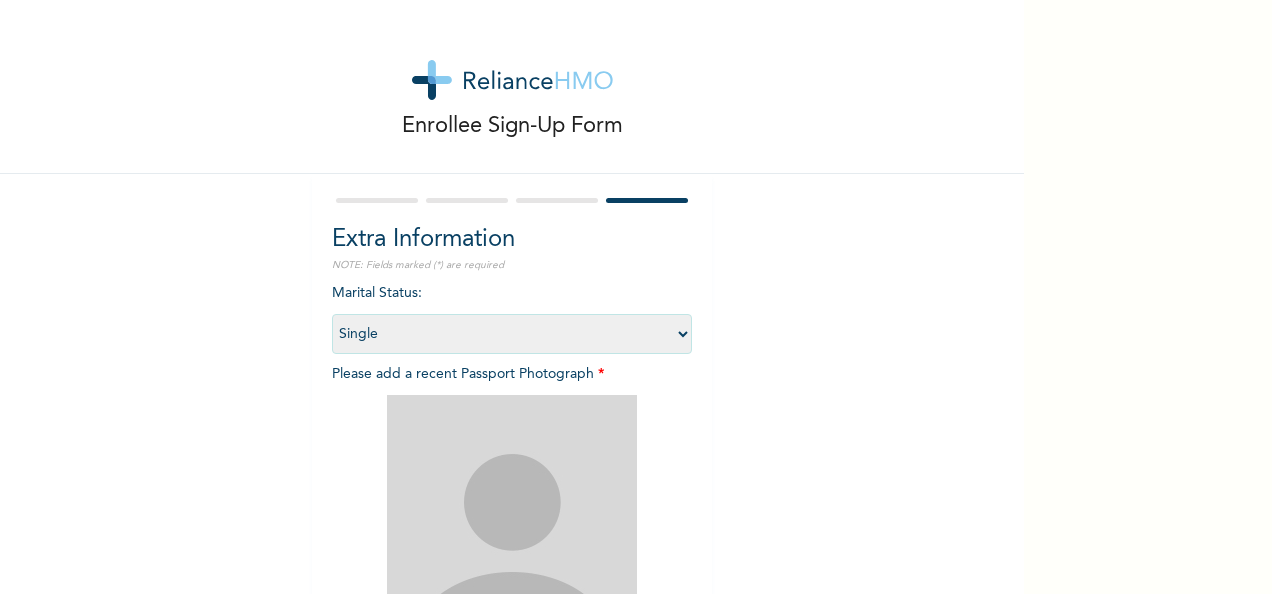 click on "Select marital status Single Married Divorced Widow/Widower" at bounding box center (512, 334) 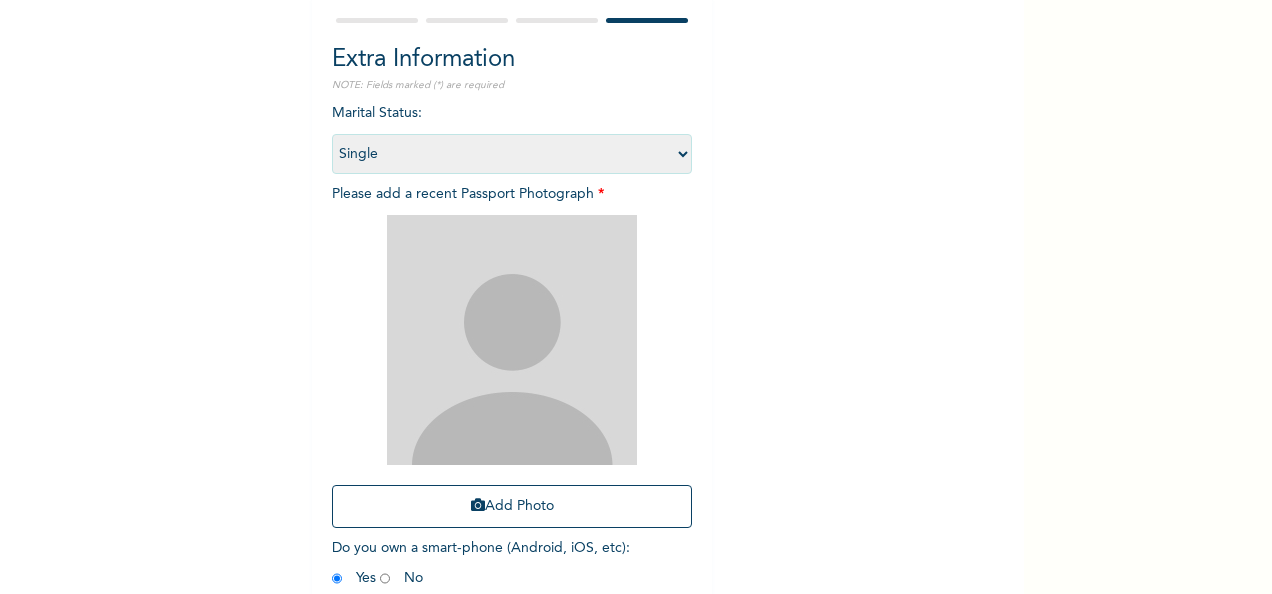 scroll, scrollTop: 284, scrollLeft: 0, axis: vertical 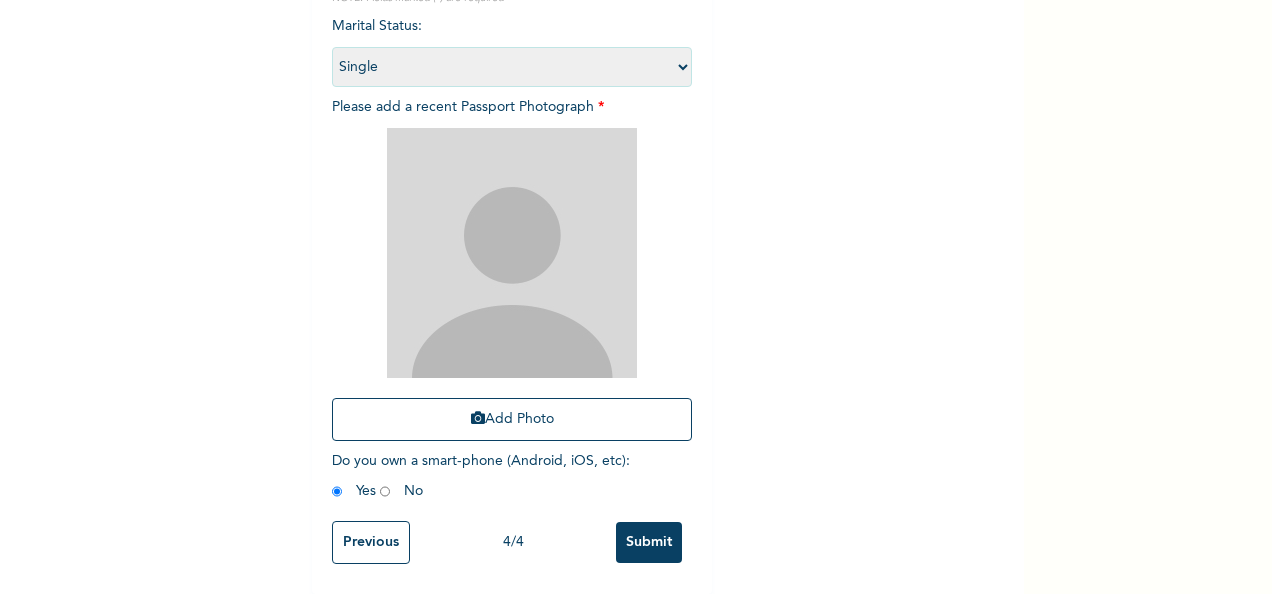 click on "Submit" at bounding box center [649, 542] 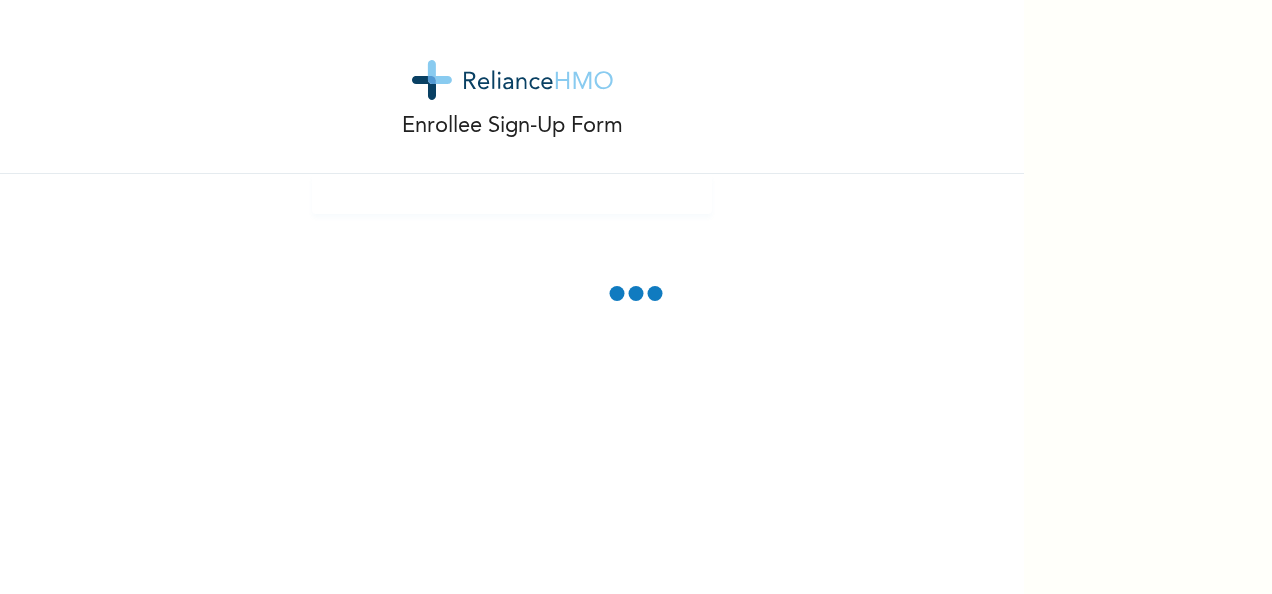scroll, scrollTop: 0, scrollLeft: 0, axis: both 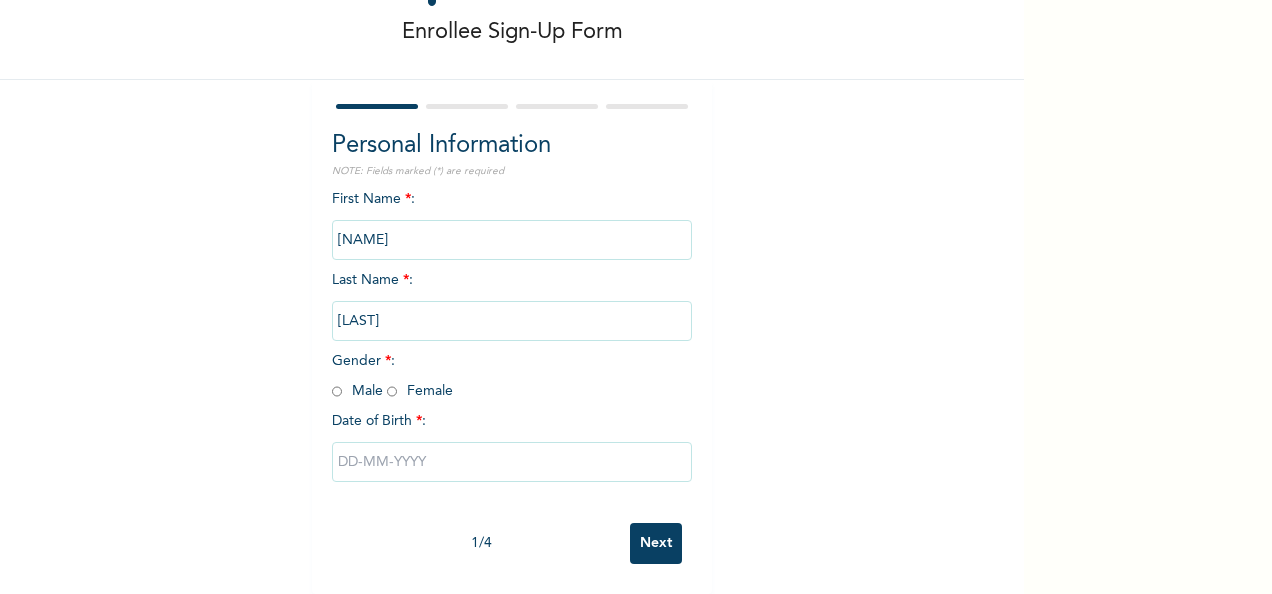 click at bounding box center [512, 462] 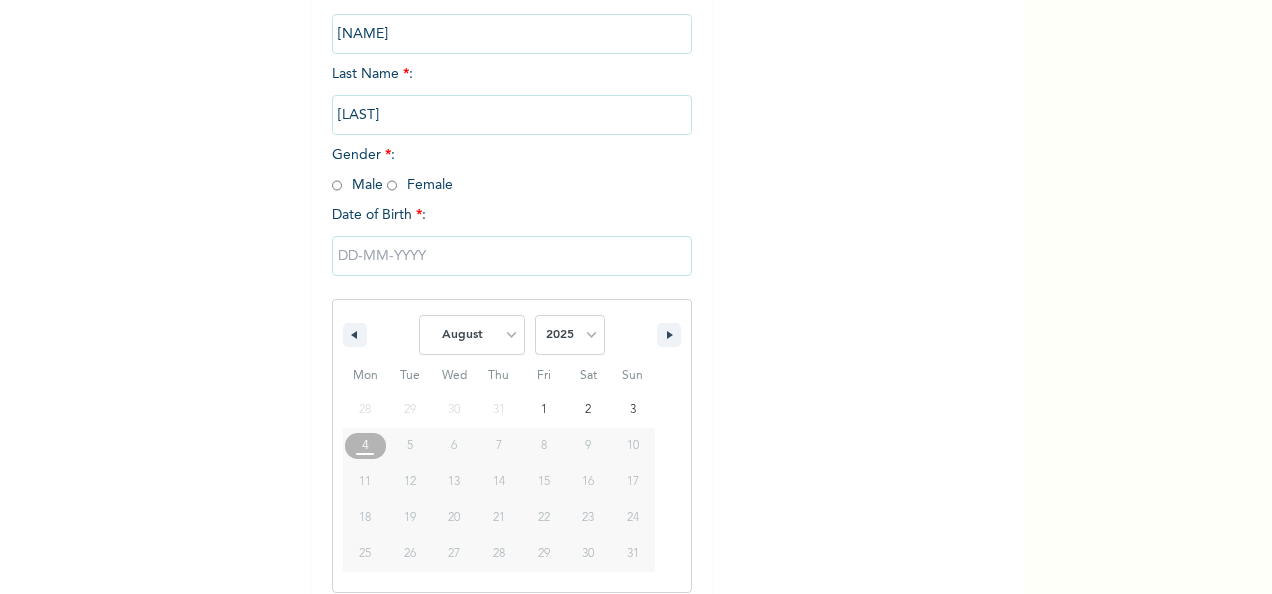 scroll, scrollTop: 316, scrollLeft: 0, axis: vertical 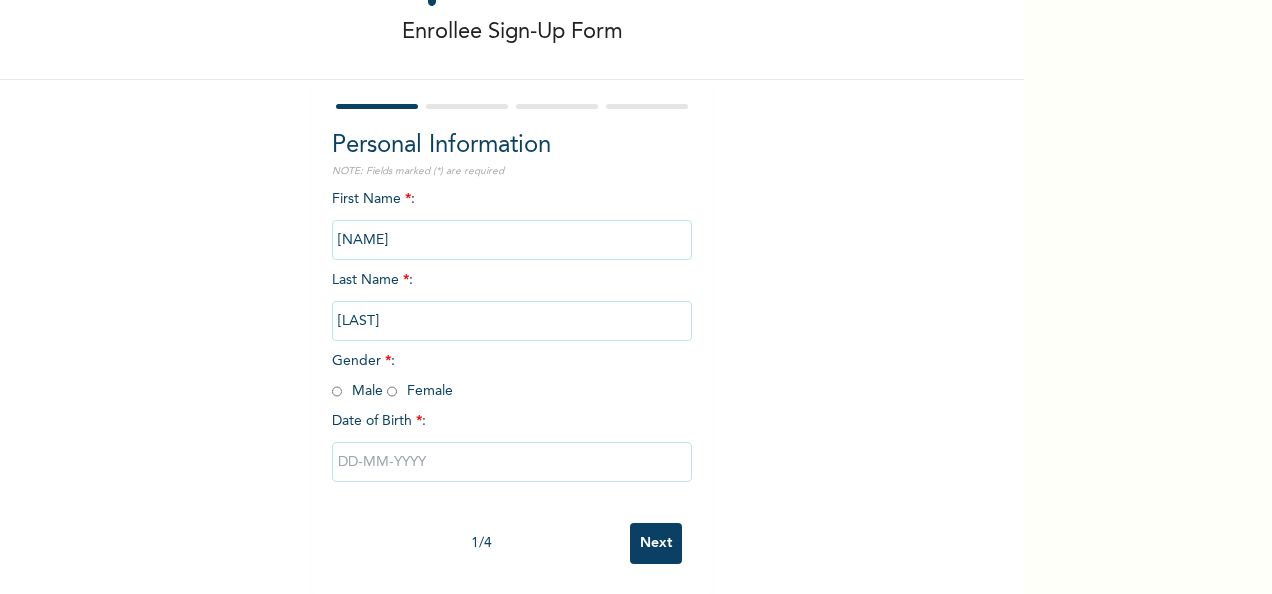 click on "Enrollee Sign-Up Form Personal Information NOTE: Fields marked (*) are required First Name   * : [FIRST] Last Name   * : [LAST] Gender   * : Male   Female Date of Birth   * : [DATE] / [MONTH] Next" at bounding box center (512, 250) 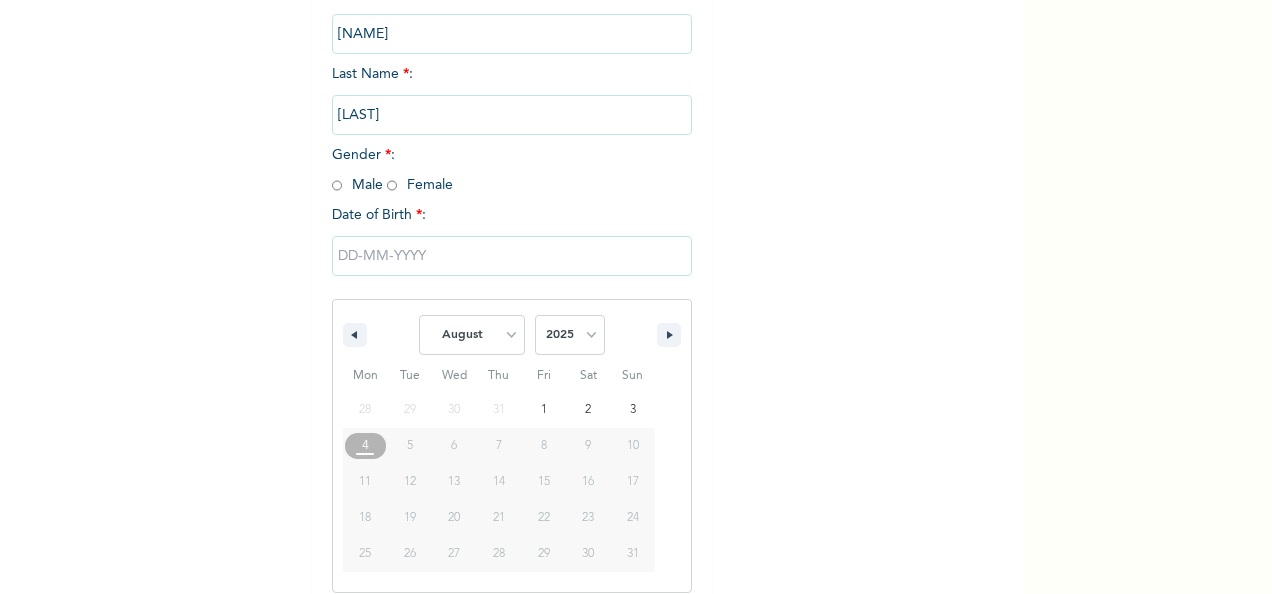 scroll, scrollTop: 316, scrollLeft: 0, axis: vertical 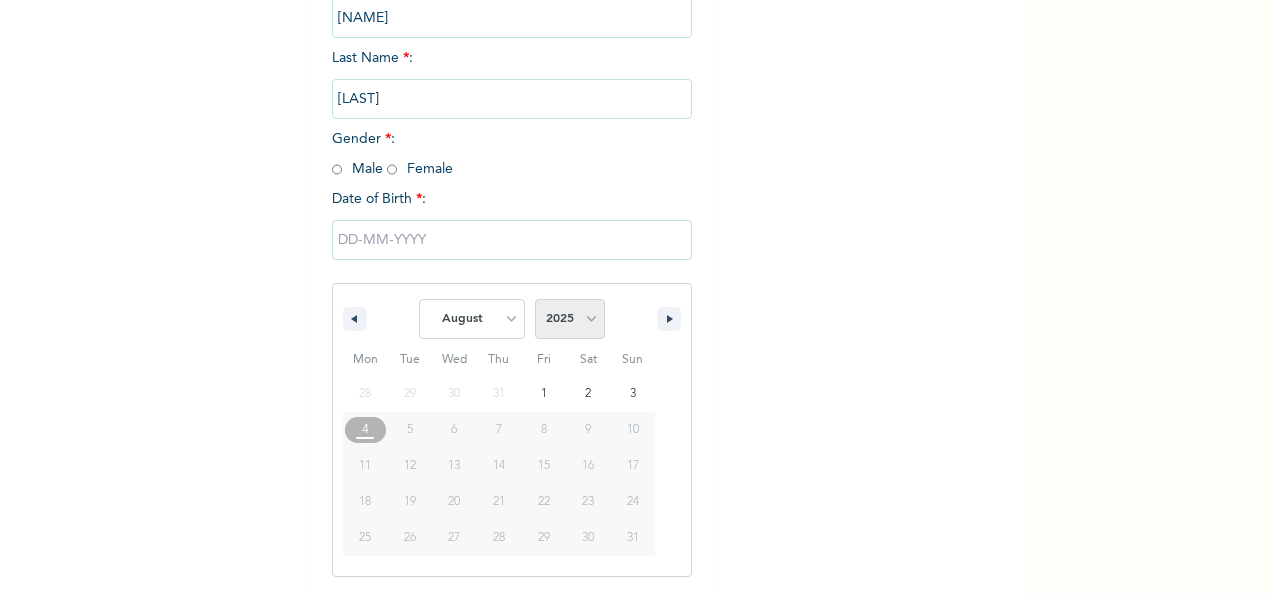 click on "2025 2024 2023 2022 2021 2020 2019 2018 2017 2016 2015 2014 2013 2012 2011 2010 2009 2008 2007 2006 2005 2004 2003 2002 2001 2000 1999 1998 1997 1996 1995 1994 1993 1992 1991 1990 1989 1988 1987 1986 1985 1984 1983 1982 1981 1980 1979 1978 1977 1976 1975 1974 1973 1972 1971 1970 1969 1968 1967 1966 1965 1964 1963 1962 1961 1960" at bounding box center [570, 319] 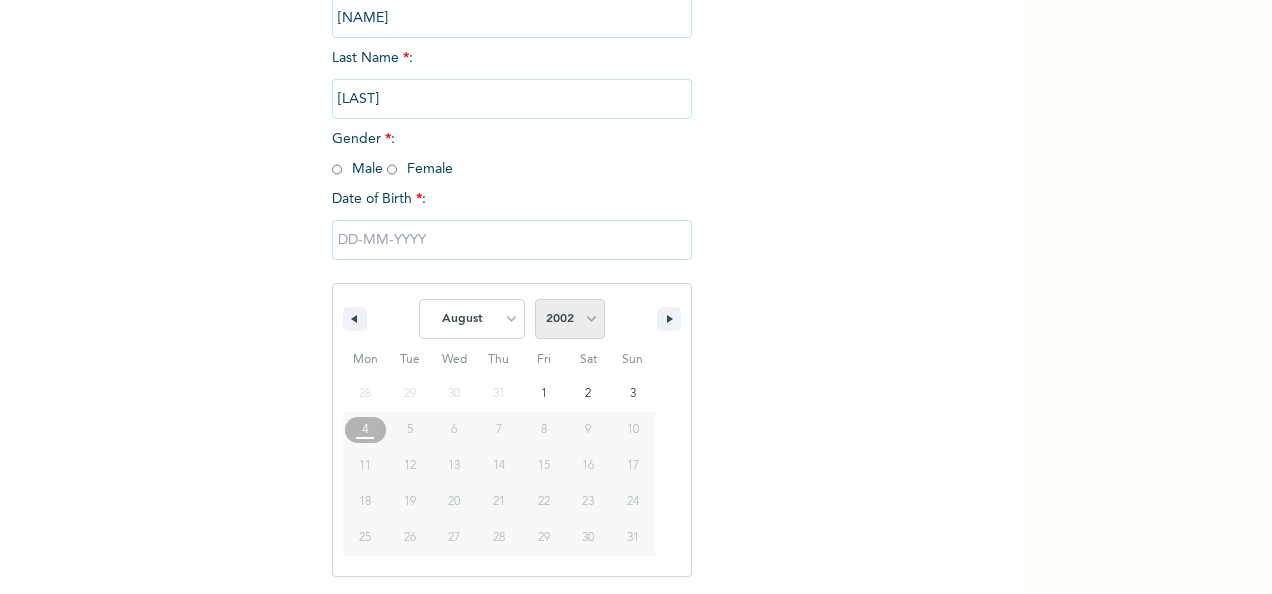 click on "2025 2024 2023 2022 2021 2020 2019 2018 2017 2016 2015 2014 2013 2012 2011 2010 2009 2008 2007 2006 2005 2004 2003 2002 2001 2000 1999 1998 1997 1996 1995 1994 1993 1992 1991 1990 1989 1988 1987 1986 1985 1984 1983 1982 1981 1980 1979 1978 1977 1976 1975 1974 1973 1972 1971 1970 1969 1968 1967 1966 1965 1964 1963 1962 1961 1960" at bounding box center (570, 319) 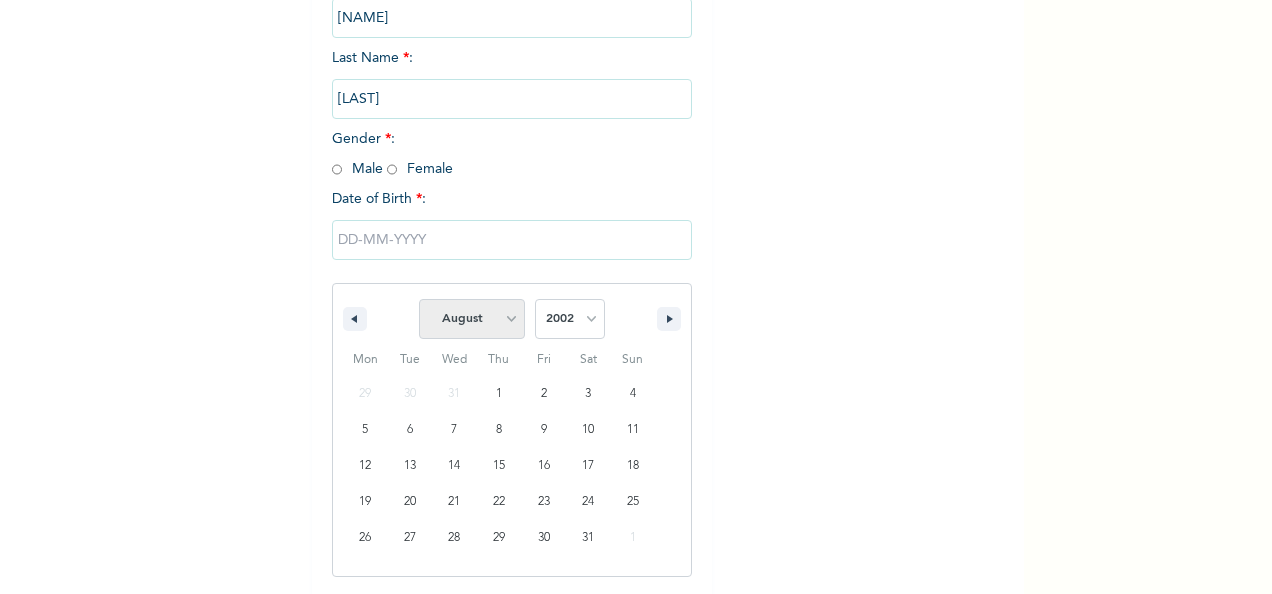 click on "January February March April May June July August September October November December" at bounding box center [472, 319] 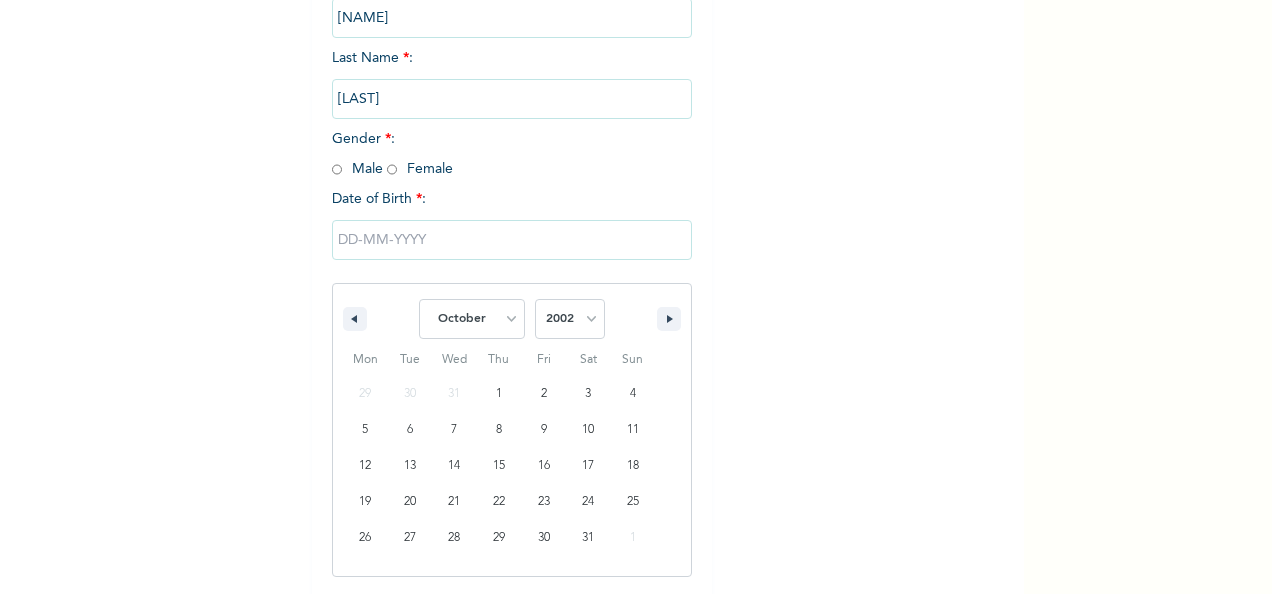 click on "January February March April May June July August September October November December" at bounding box center [472, 319] 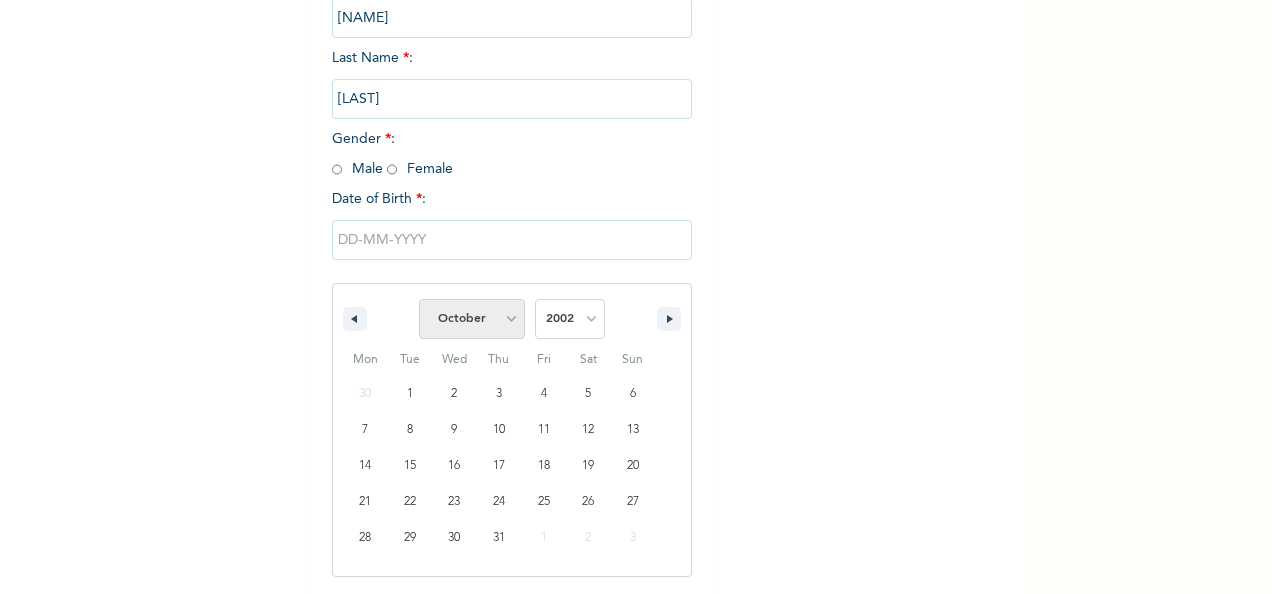 click on "January February March April May June July August September October November December" at bounding box center (472, 319) 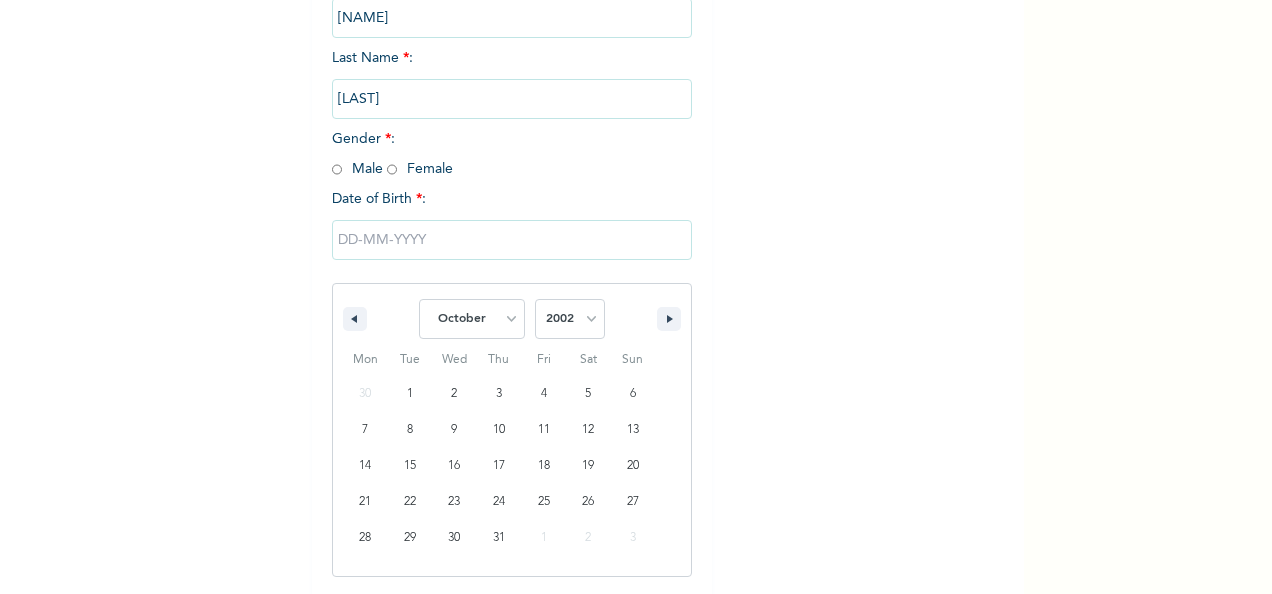 select on "8" 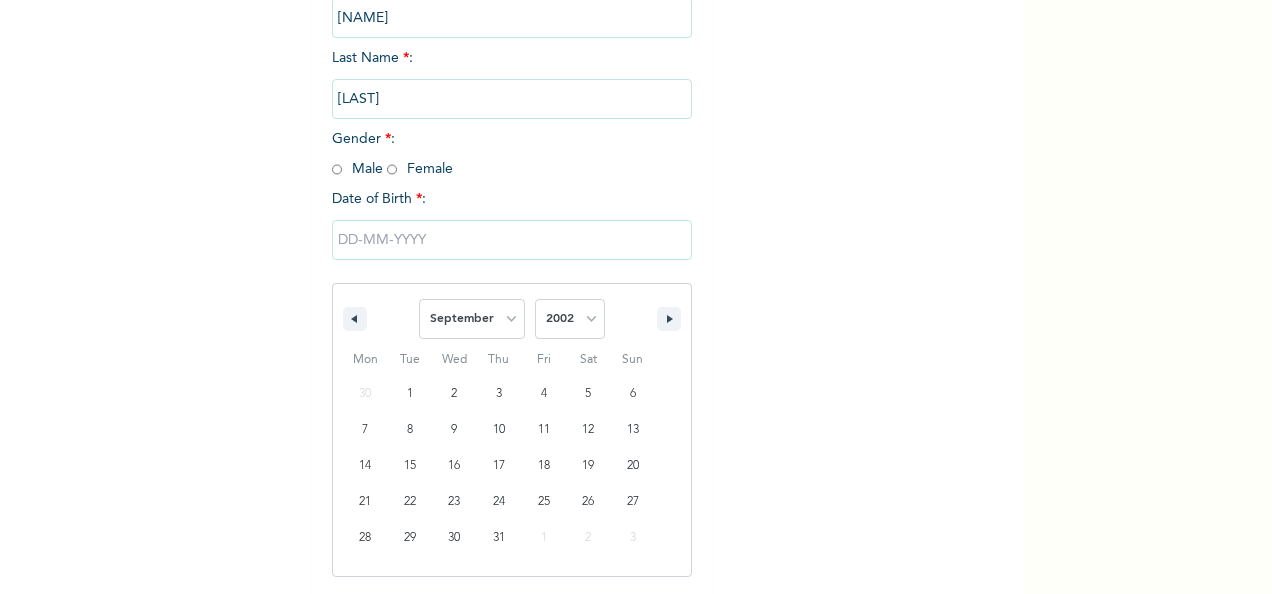 click on "January February March April May June July August September October November December" at bounding box center [472, 319] 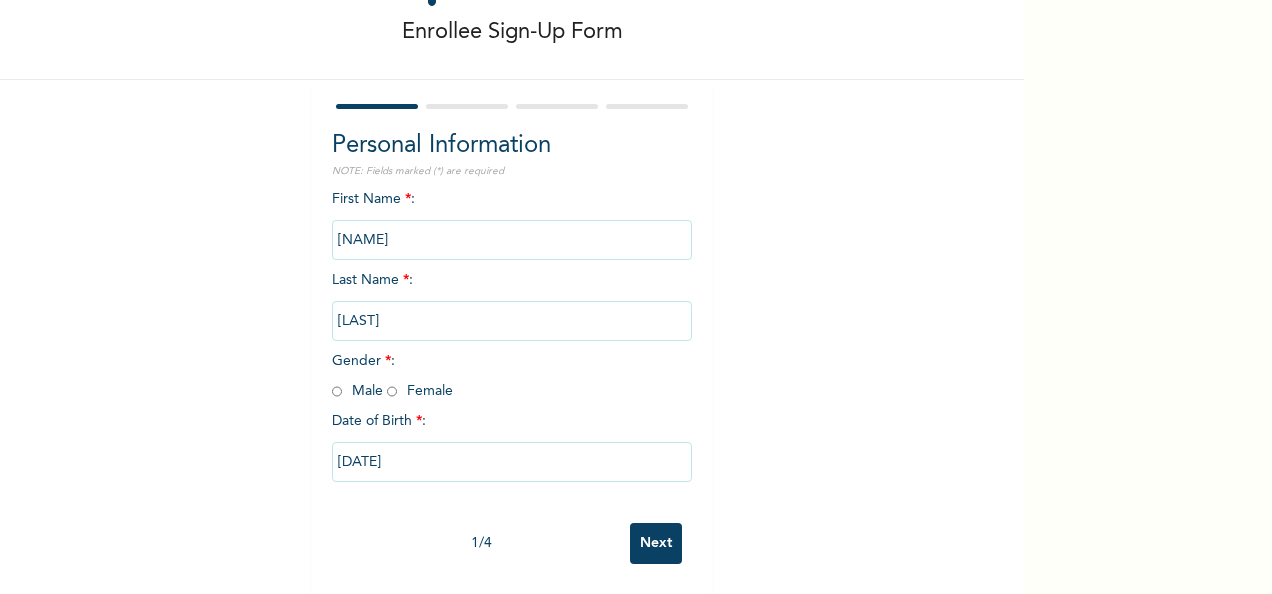 type on "[DATE]" 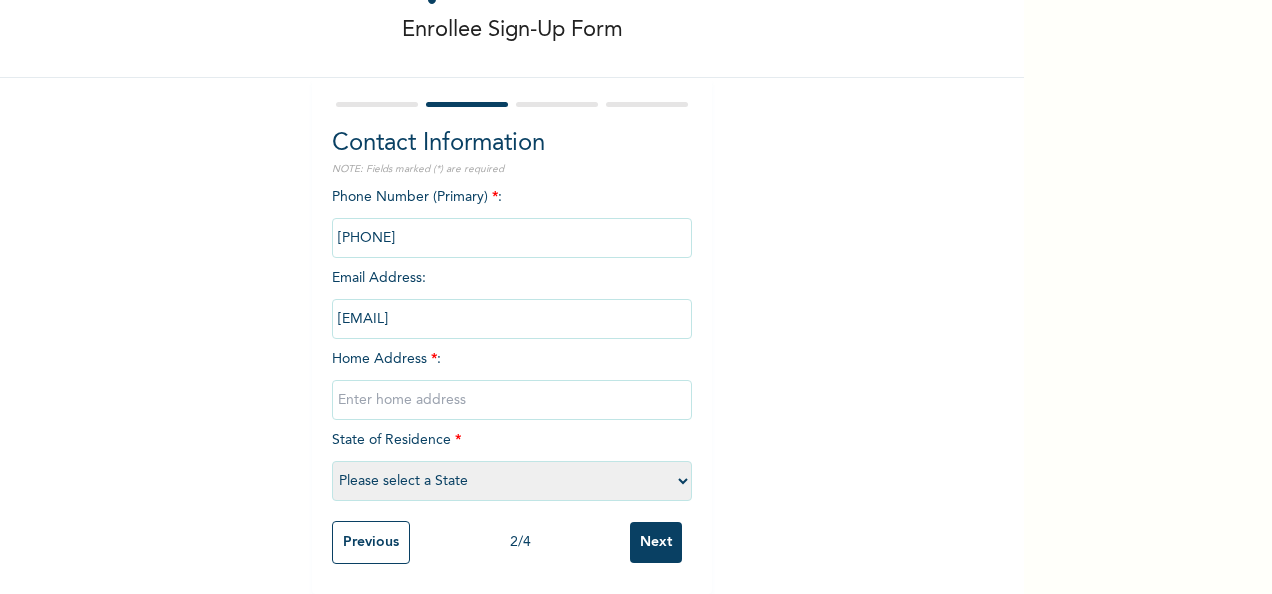 click on "Previous" at bounding box center [371, 542] 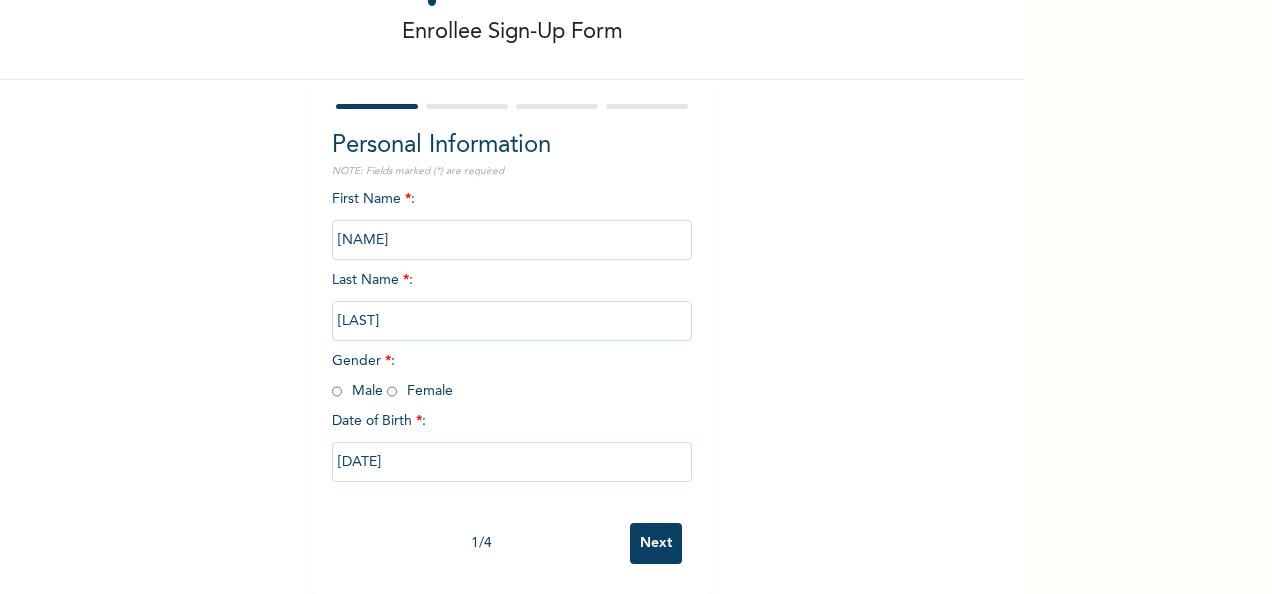 click at bounding box center [337, 391] 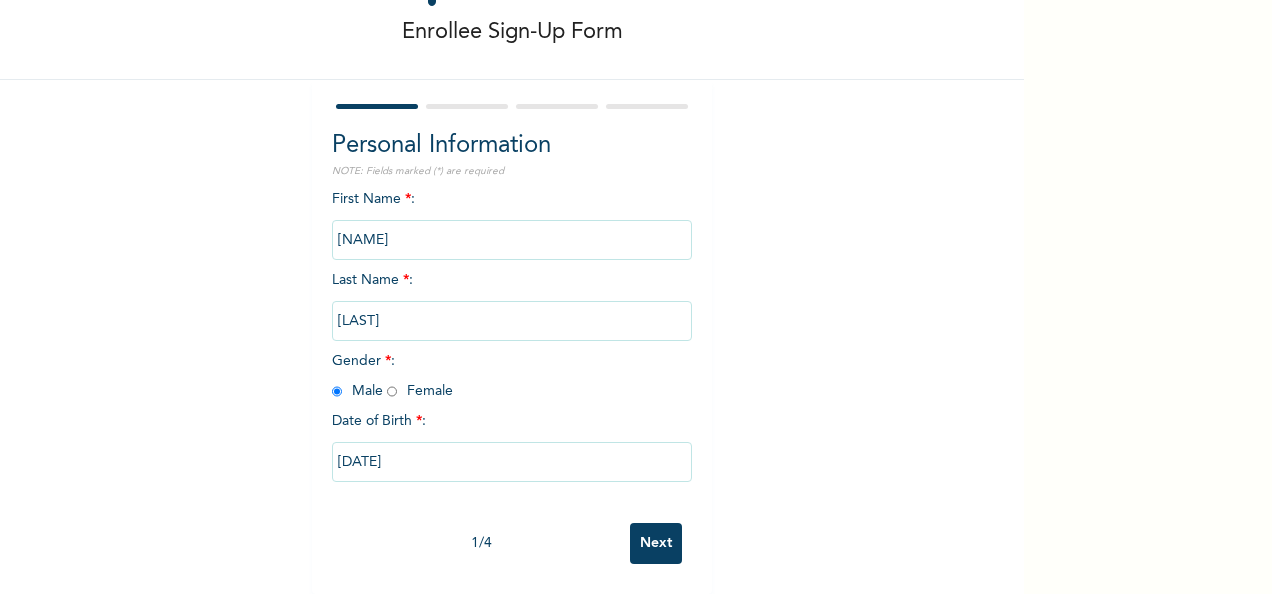 click on "Next" at bounding box center (656, 543) 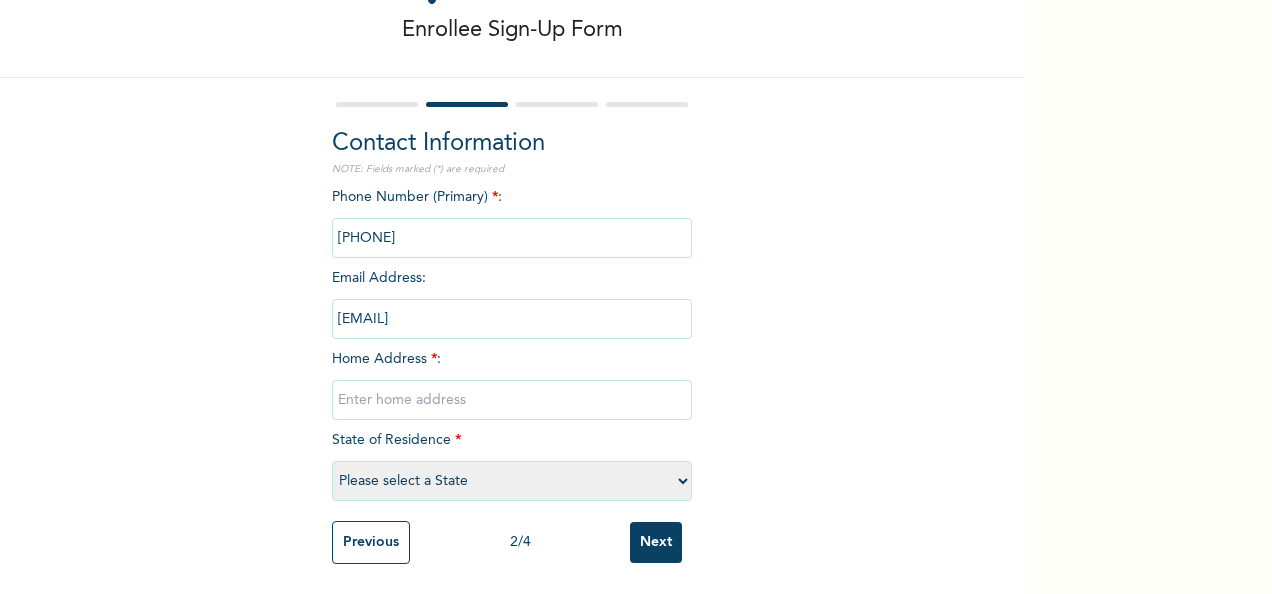 click at bounding box center (512, 400) 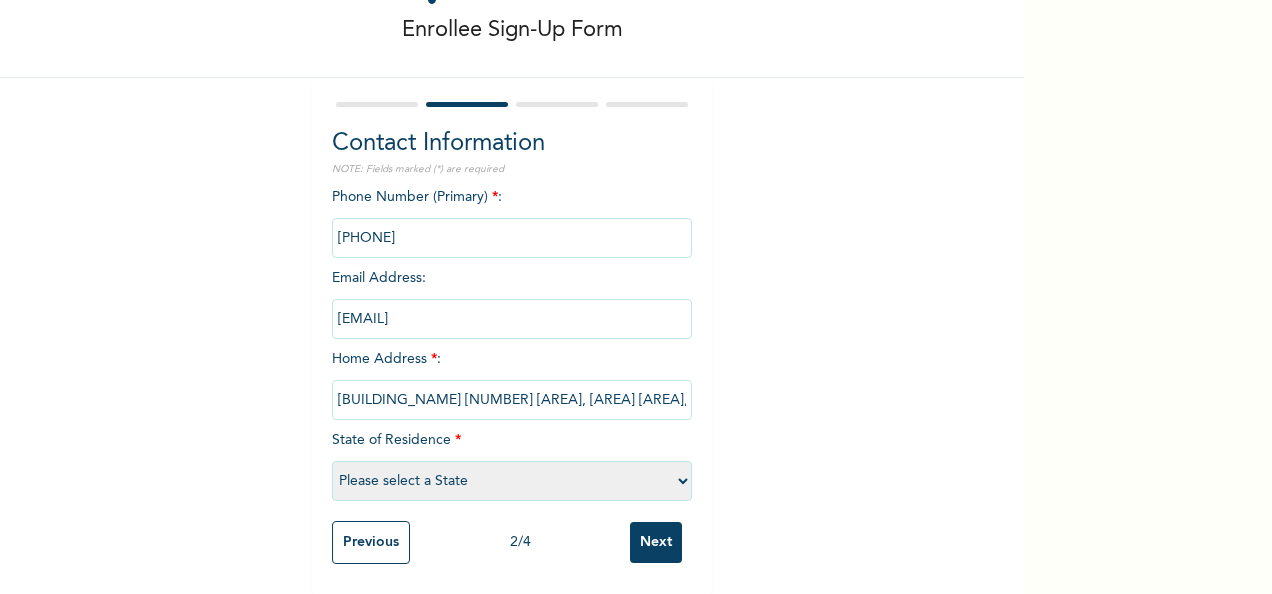 select on "25" 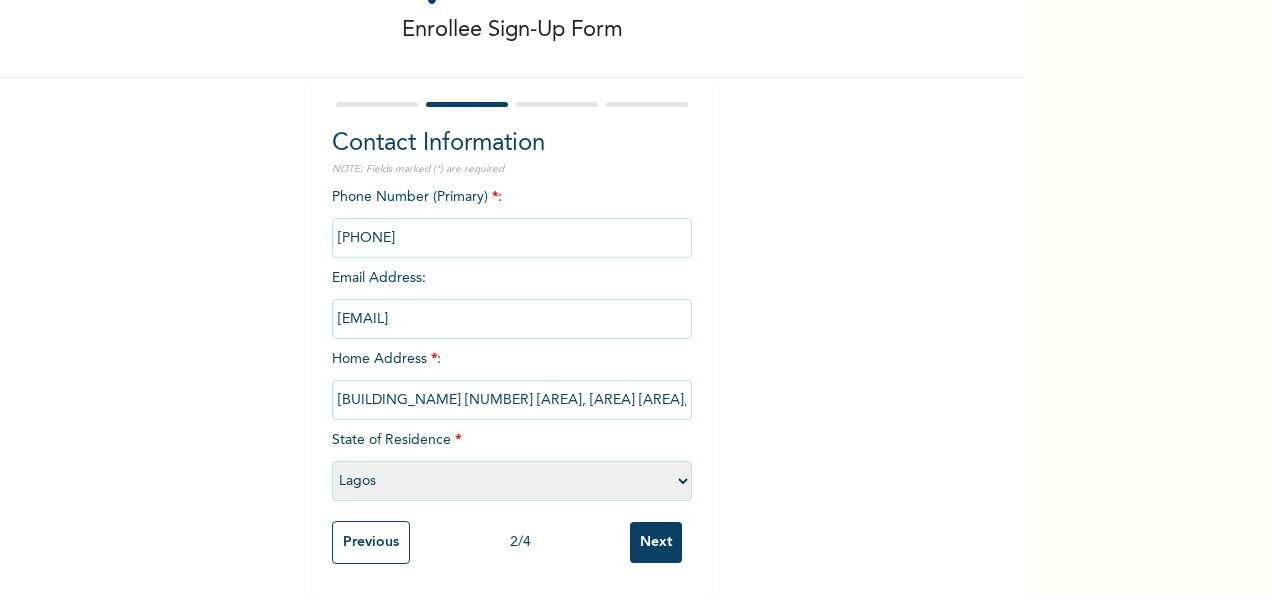 click on "Next" at bounding box center [656, 542] 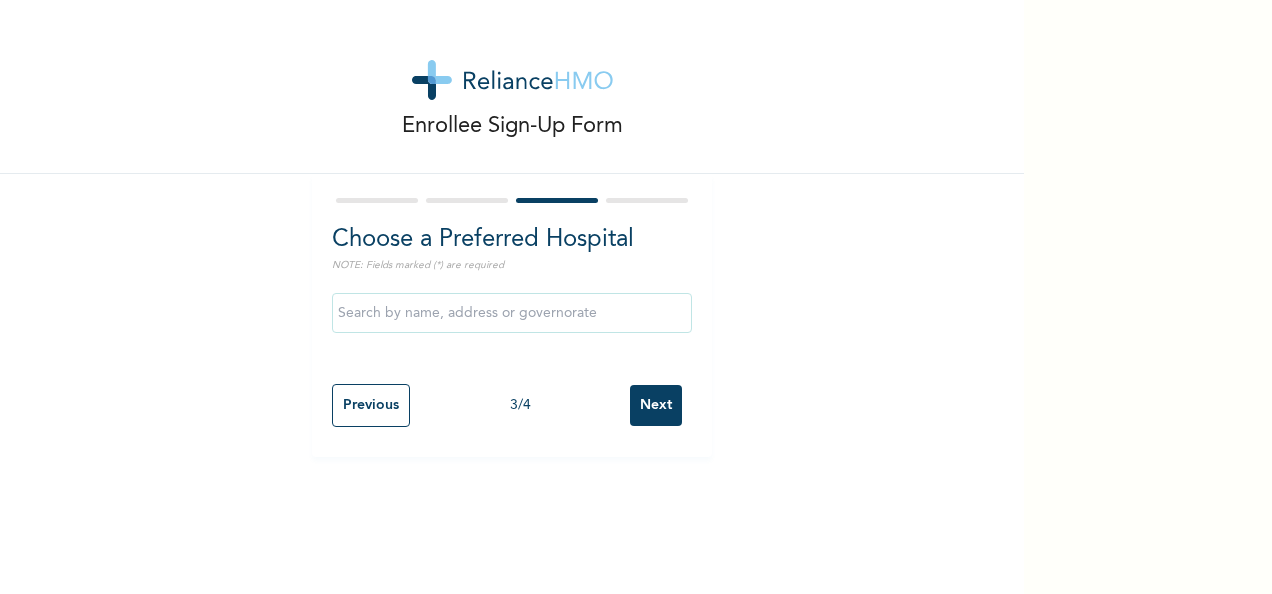 scroll, scrollTop: 0, scrollLeft: 0, axis: both 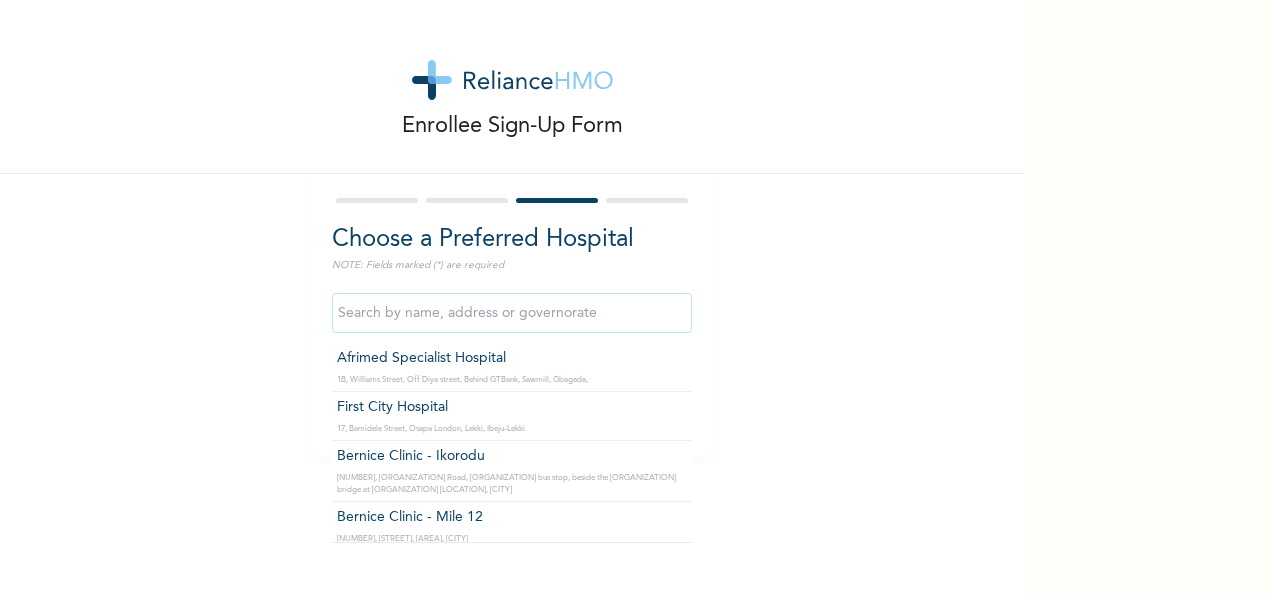 click at bounding box center (512, 313) 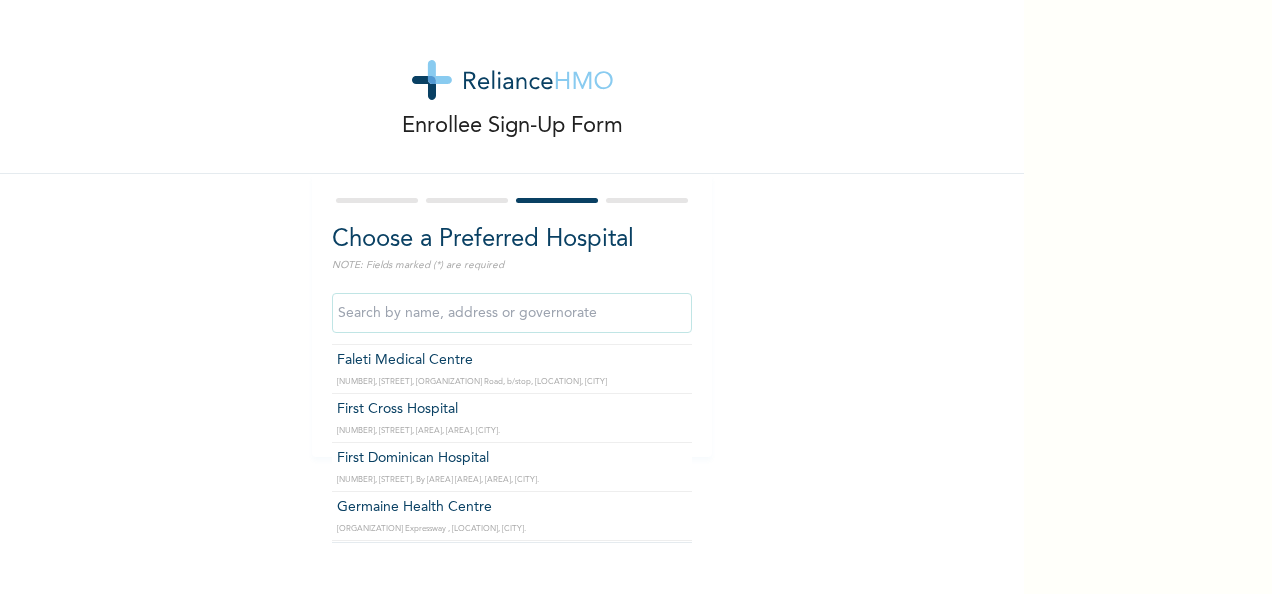 scroll, scrollTop: 300, scrollLeft: 0, axis: vertical 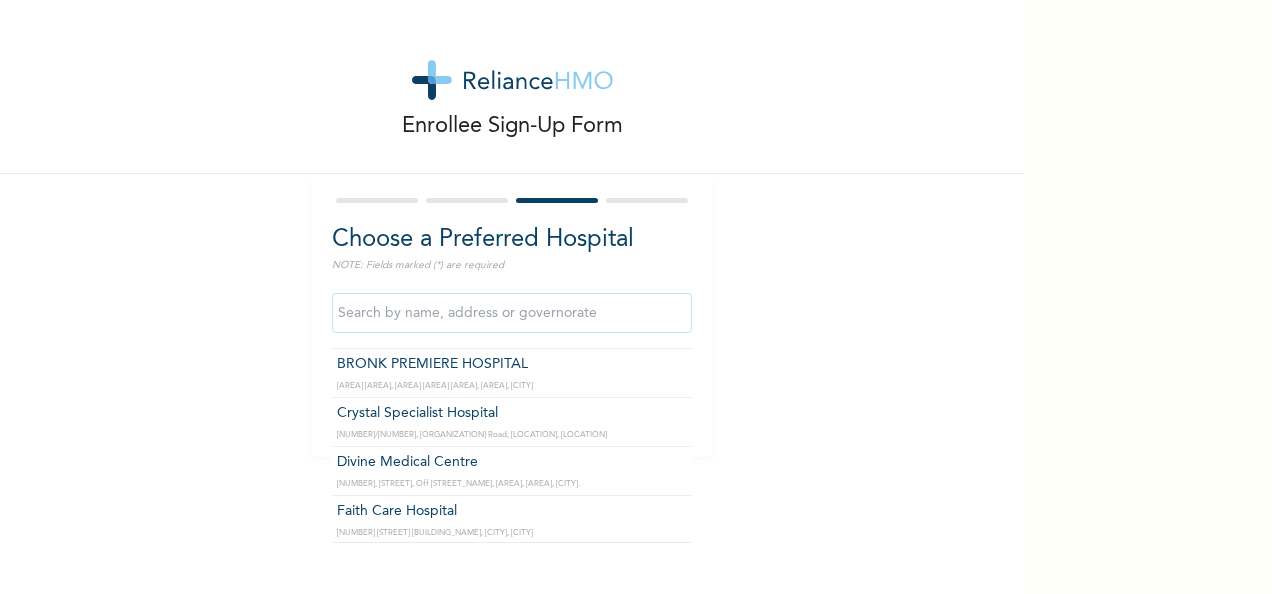 type on "Divine Medical Centre" 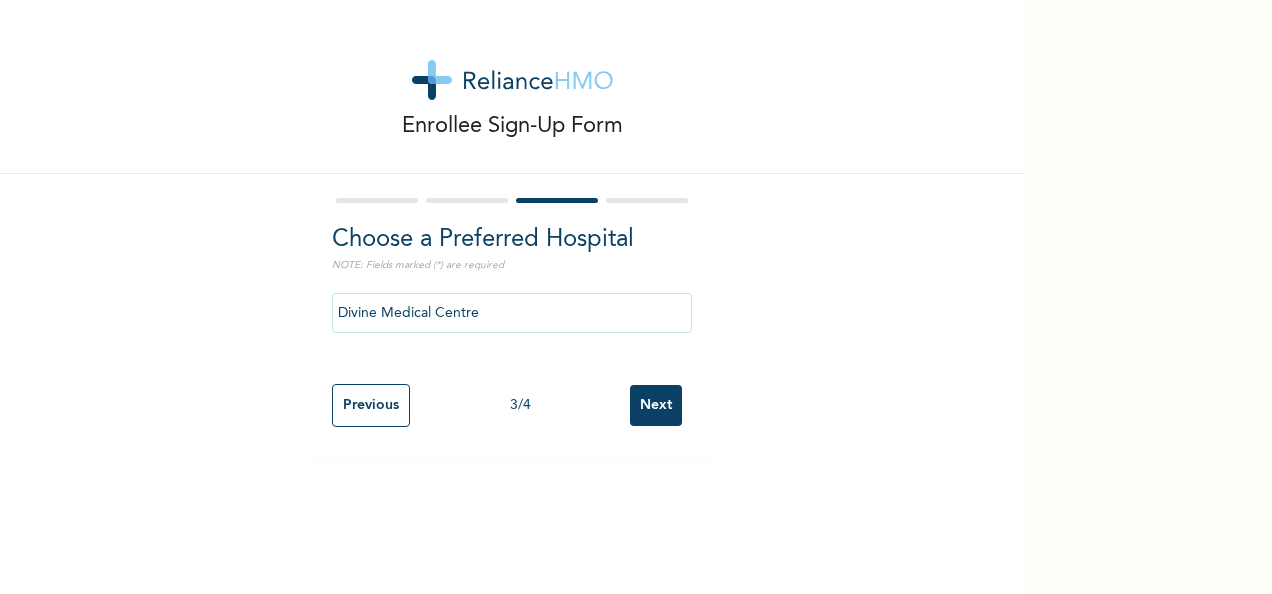 click on "Next" at bounding box center (656, 405) 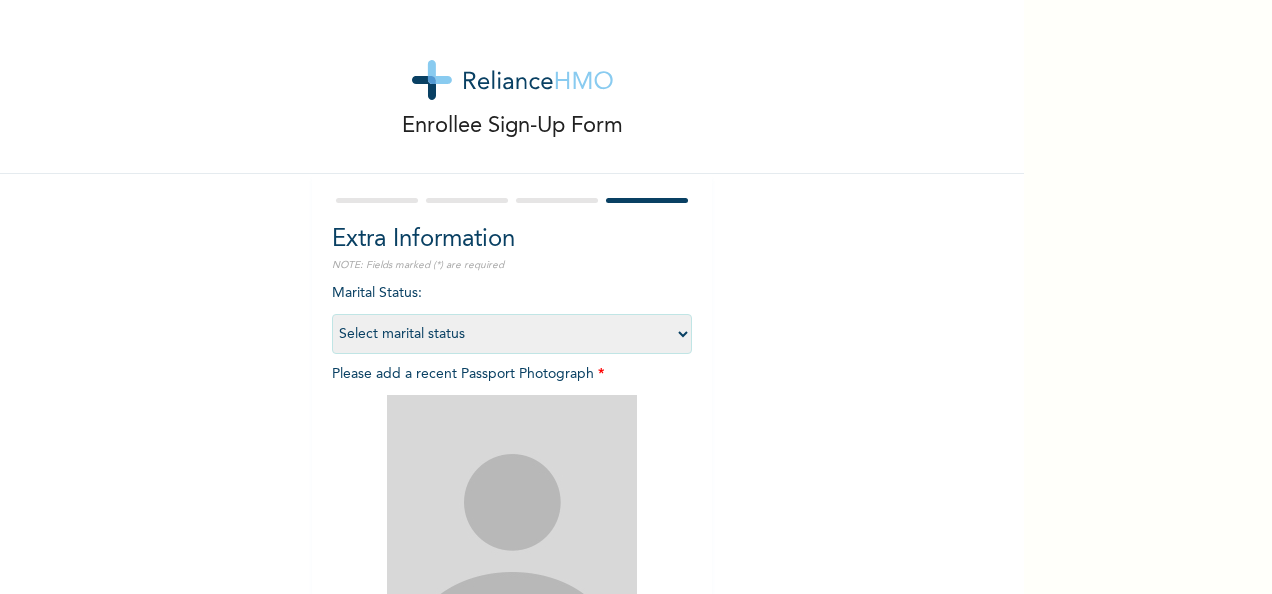 click on "Select marital status Single Married Divorced Widow/Widower" at bounding box center [512, 334] 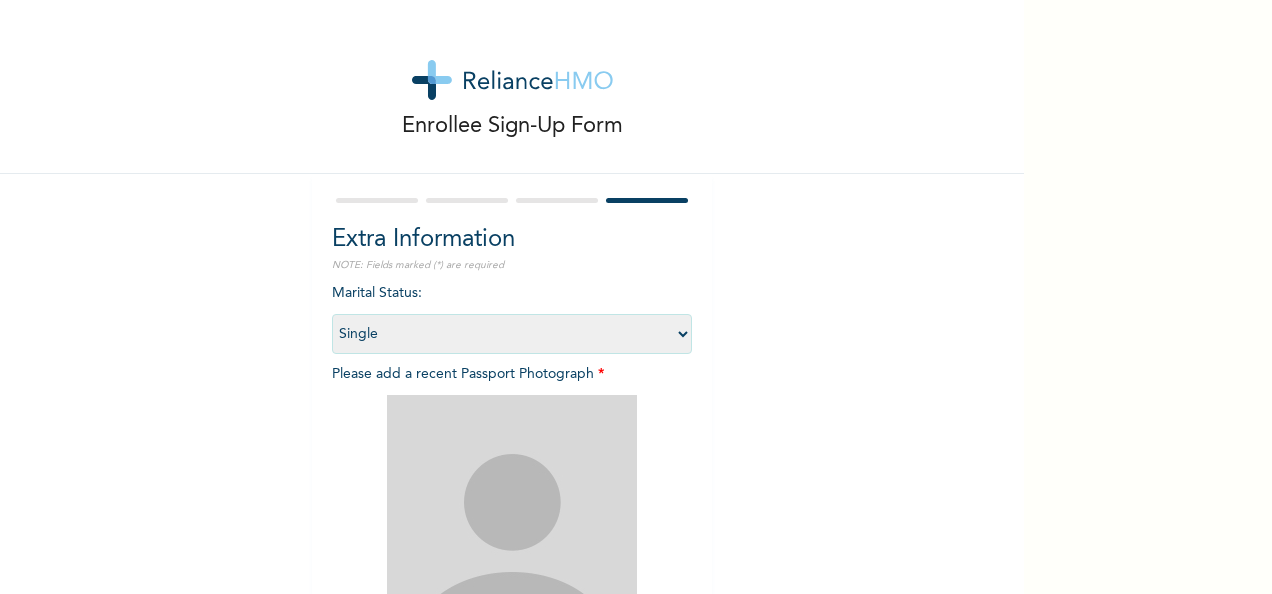 click on "Select marital status Single Married Divorced Widow/Widower" at bounding box center [512, 334] 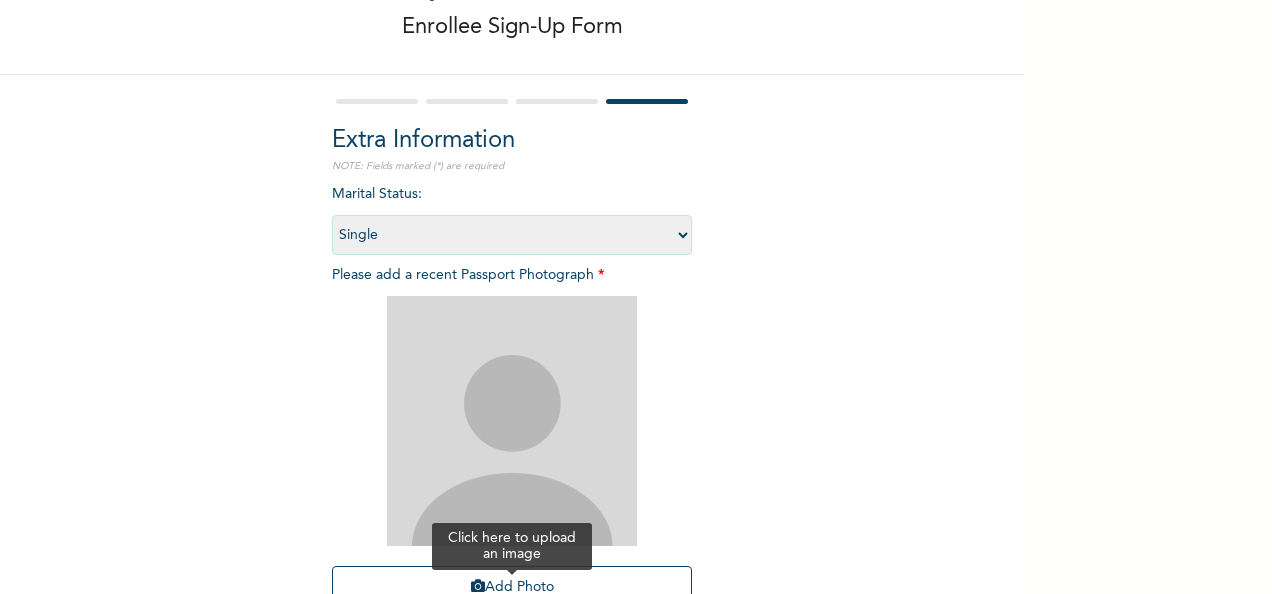 scroll, scrollTop: 284, scrollLeft: 0, axis: vertical 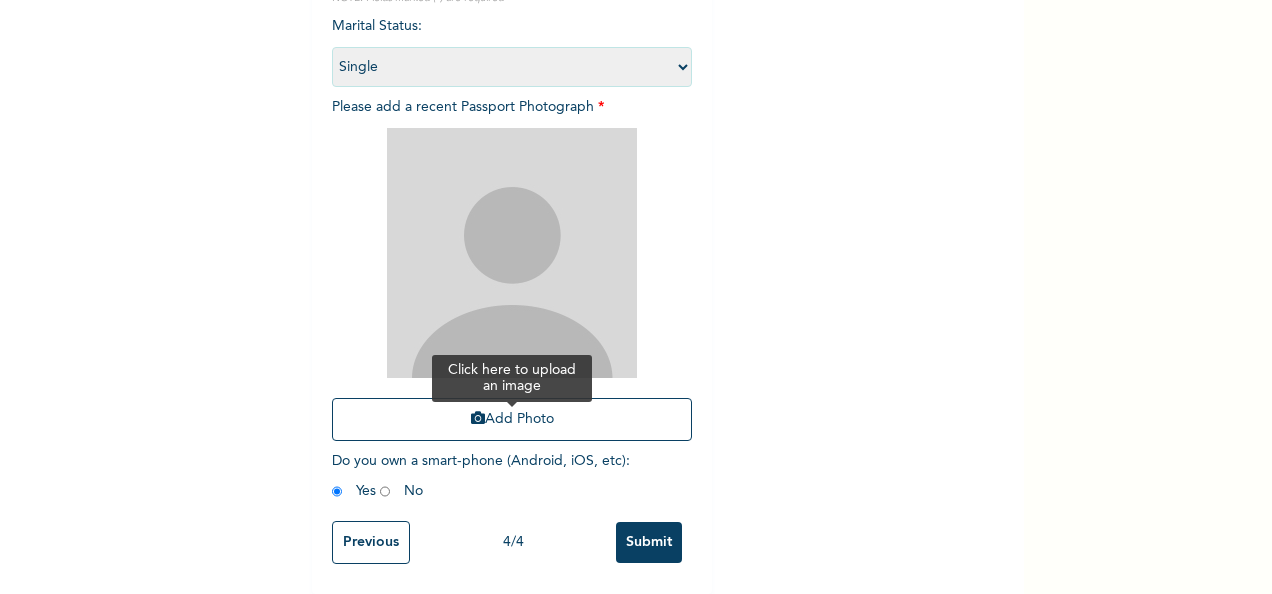 click on "Add Photo" at bounding box center [512, 419] 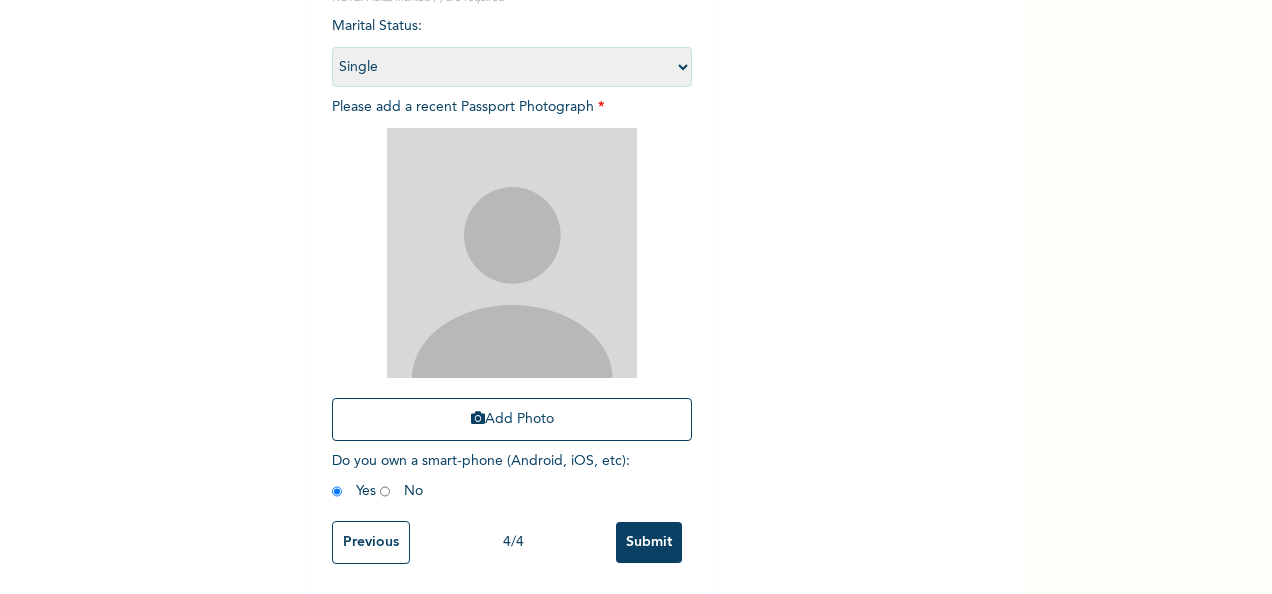 click on "Submit" at bounding box center [649, 542] 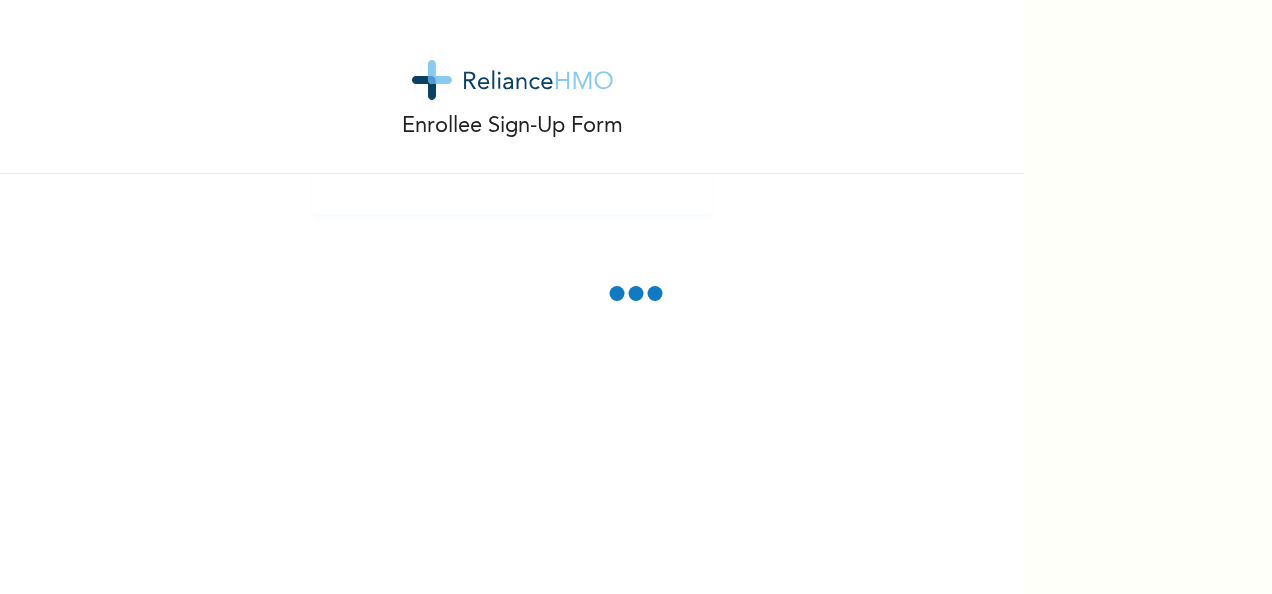 scroll, scrollTop: 0, scrollLeft: 0, axis: both 